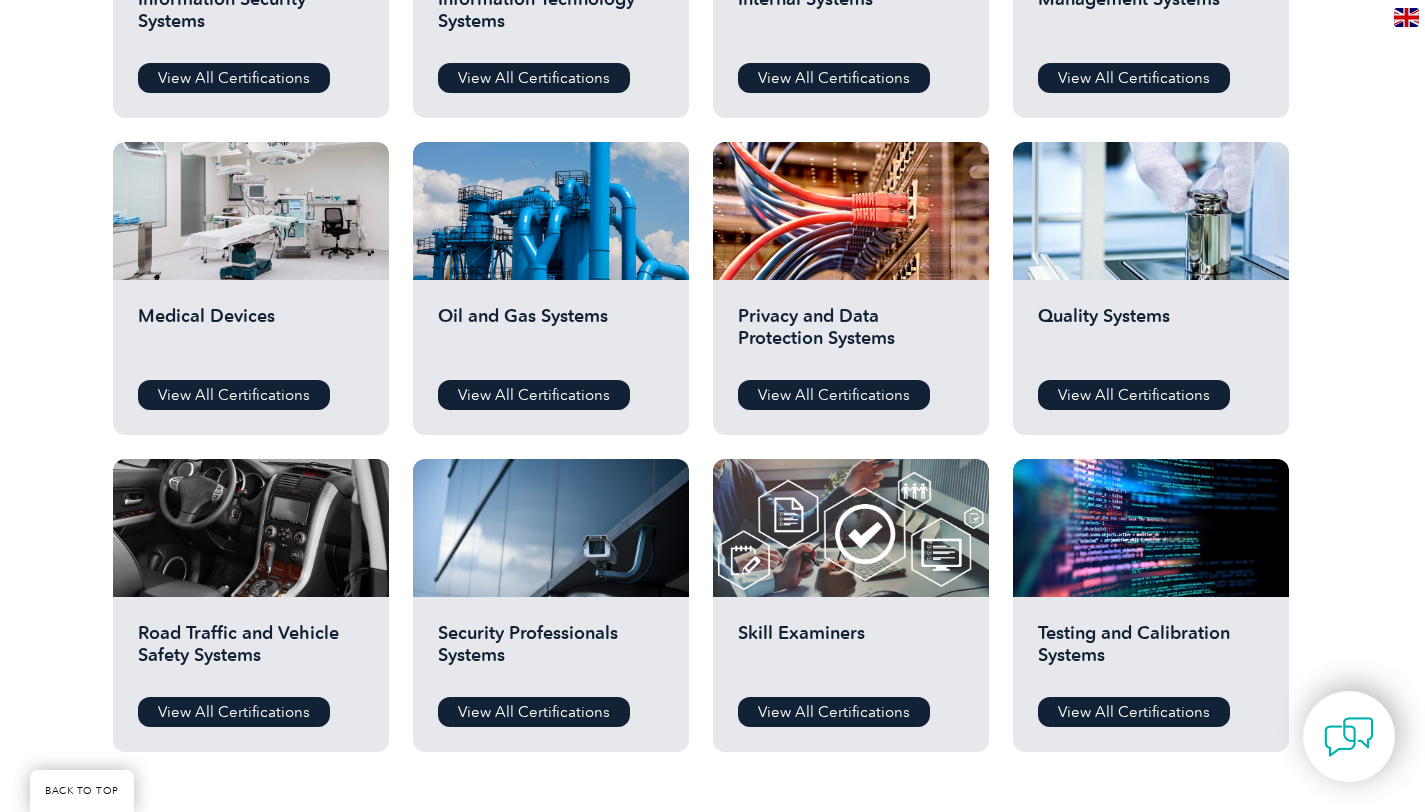 scroll, scrollTop: 1254, scrollLeft: 0, axis: vertical 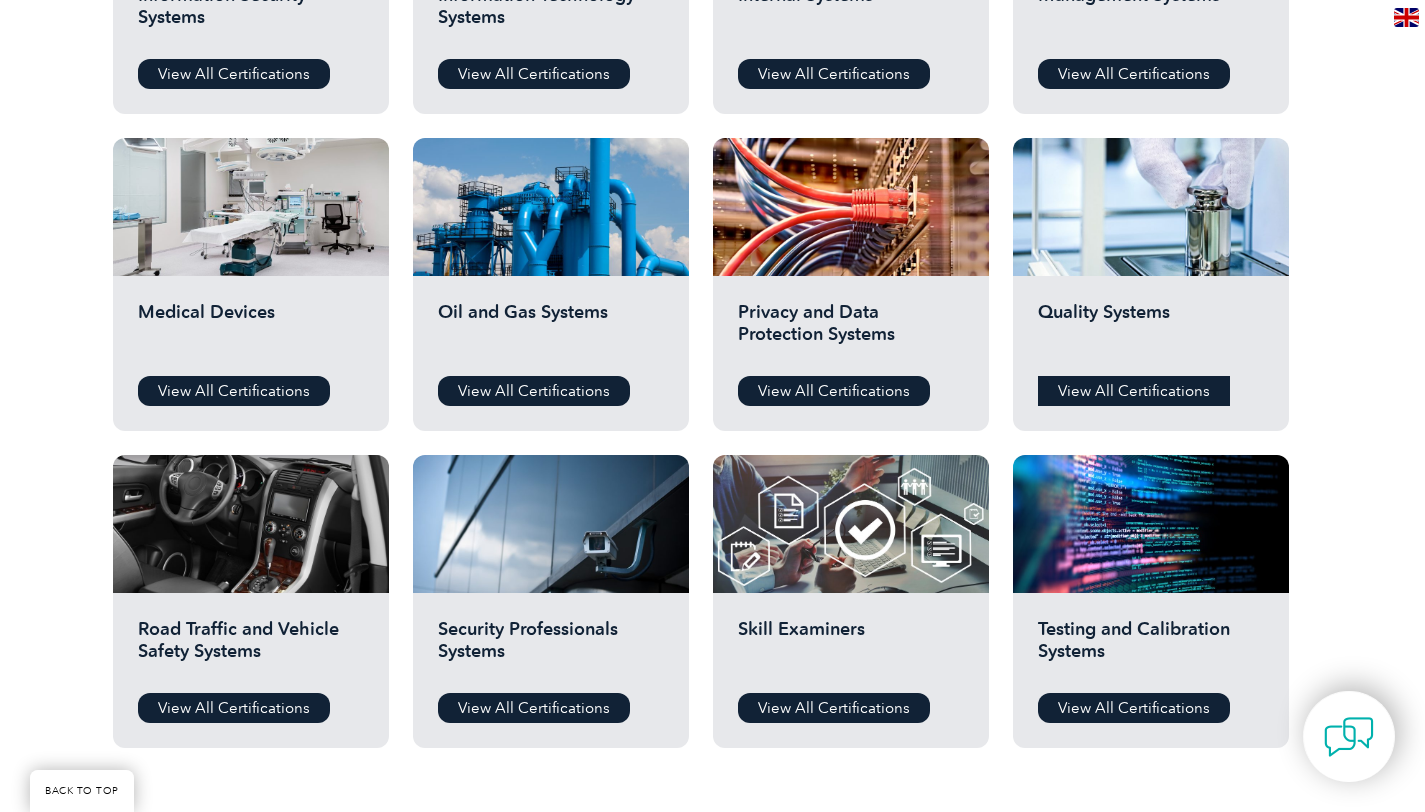 click on "View All Certifications" at bounding box center (1134, 391) 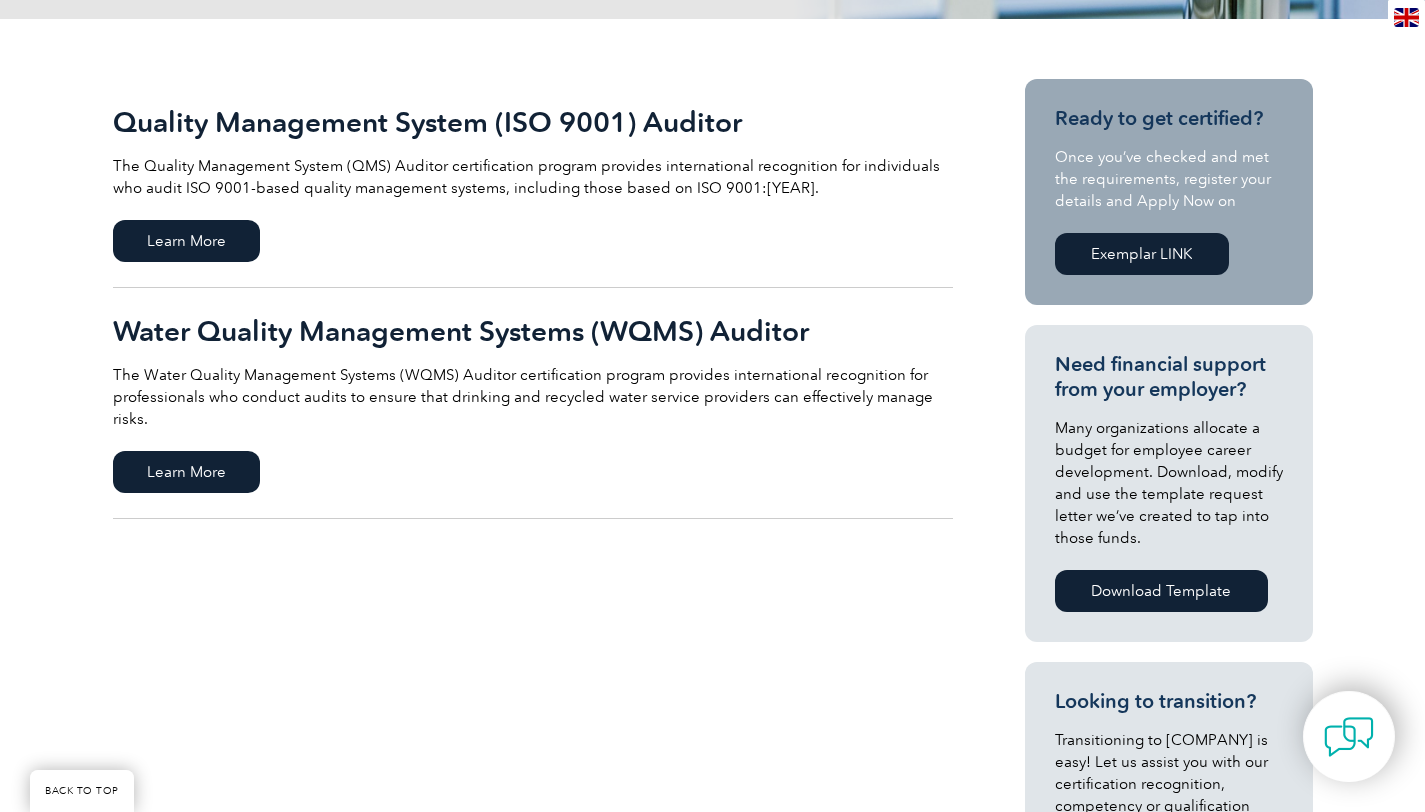 scroll, scrollTop: 370, scrollLeft: 0, axis: vertical 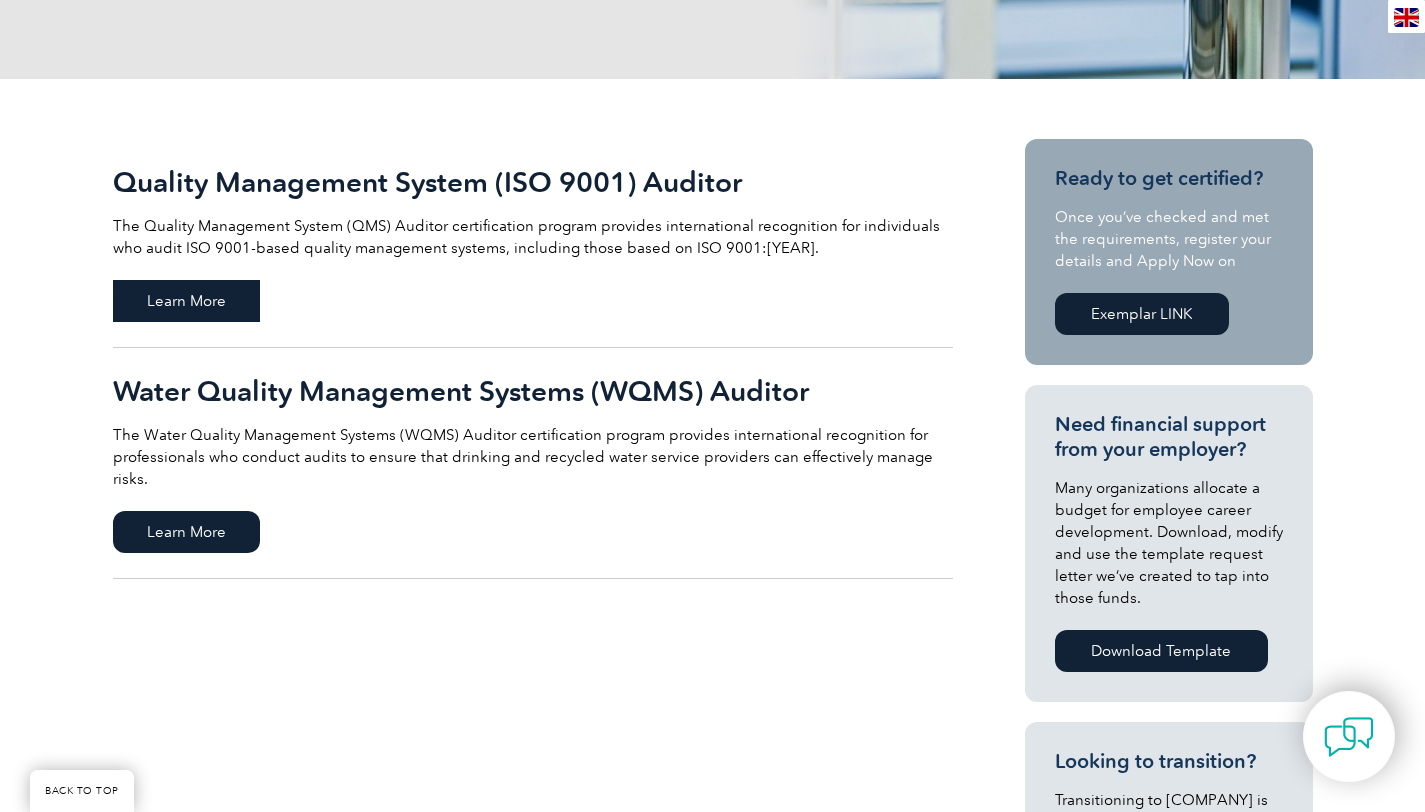 click on "Learn More" at bounding box center [186, 301] 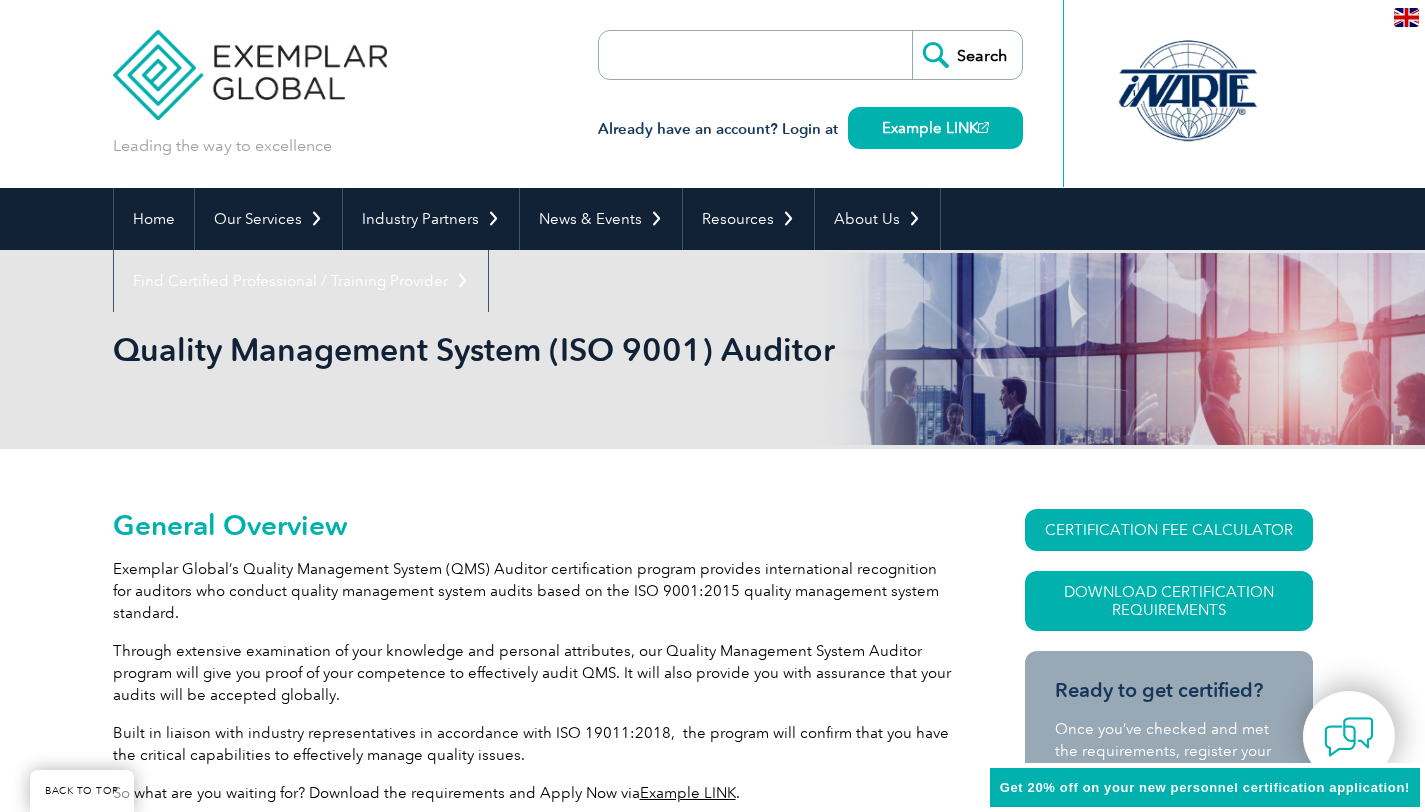 scroll, scrollTop: 503, scrollLeft: 0, axis: vertical 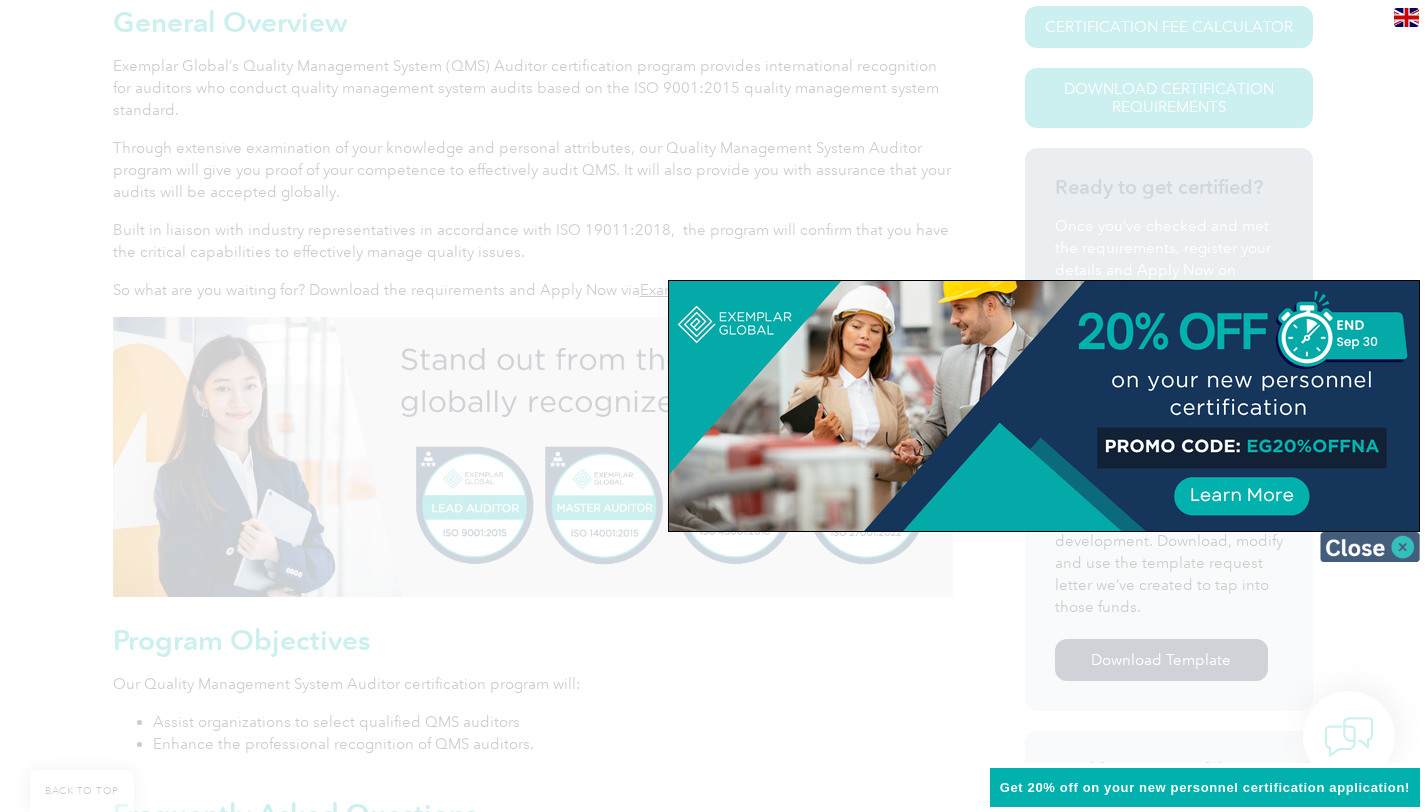 click at bounding box center (1370, 547) 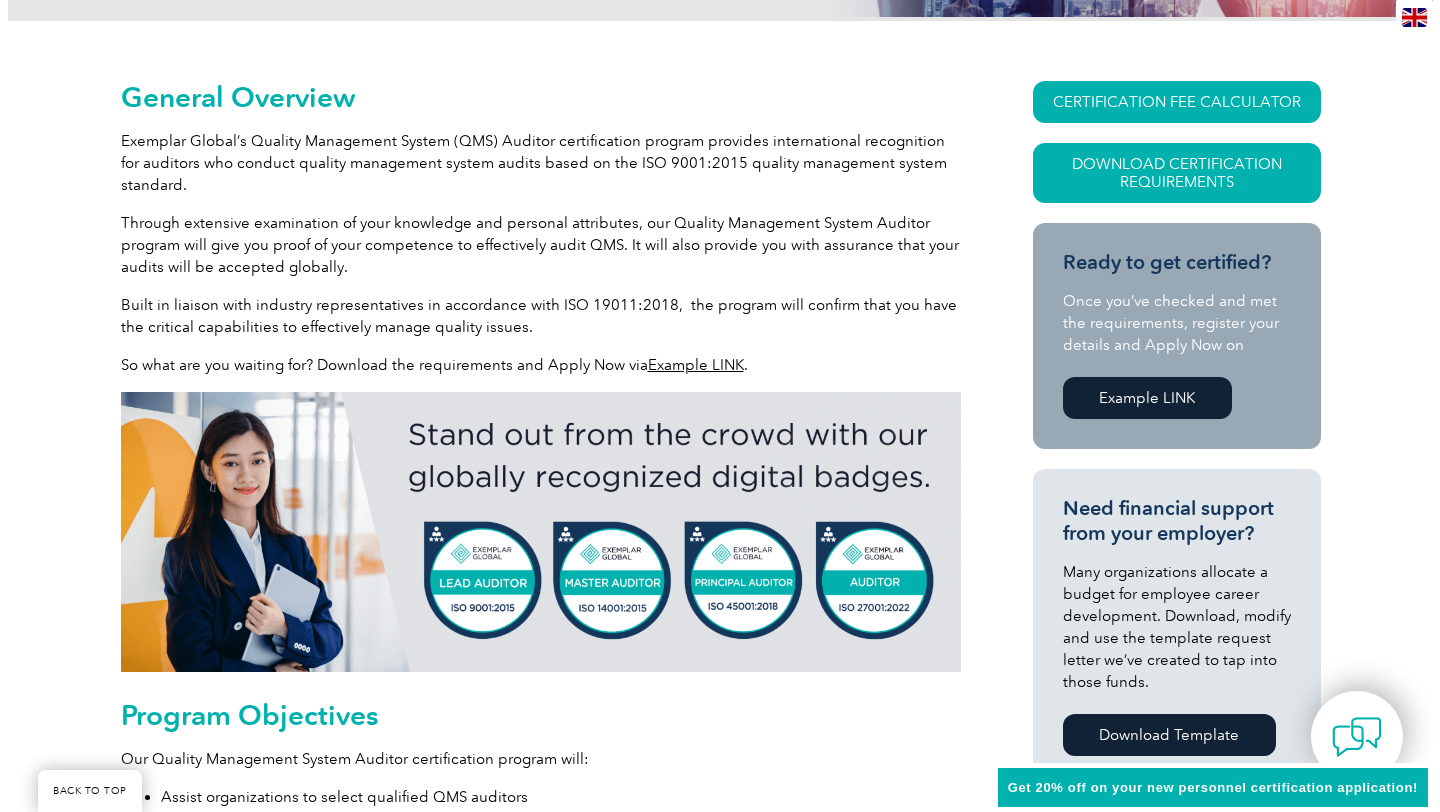 scroll, scrollTop: 430, scrollLeft: 0, axis: vertical 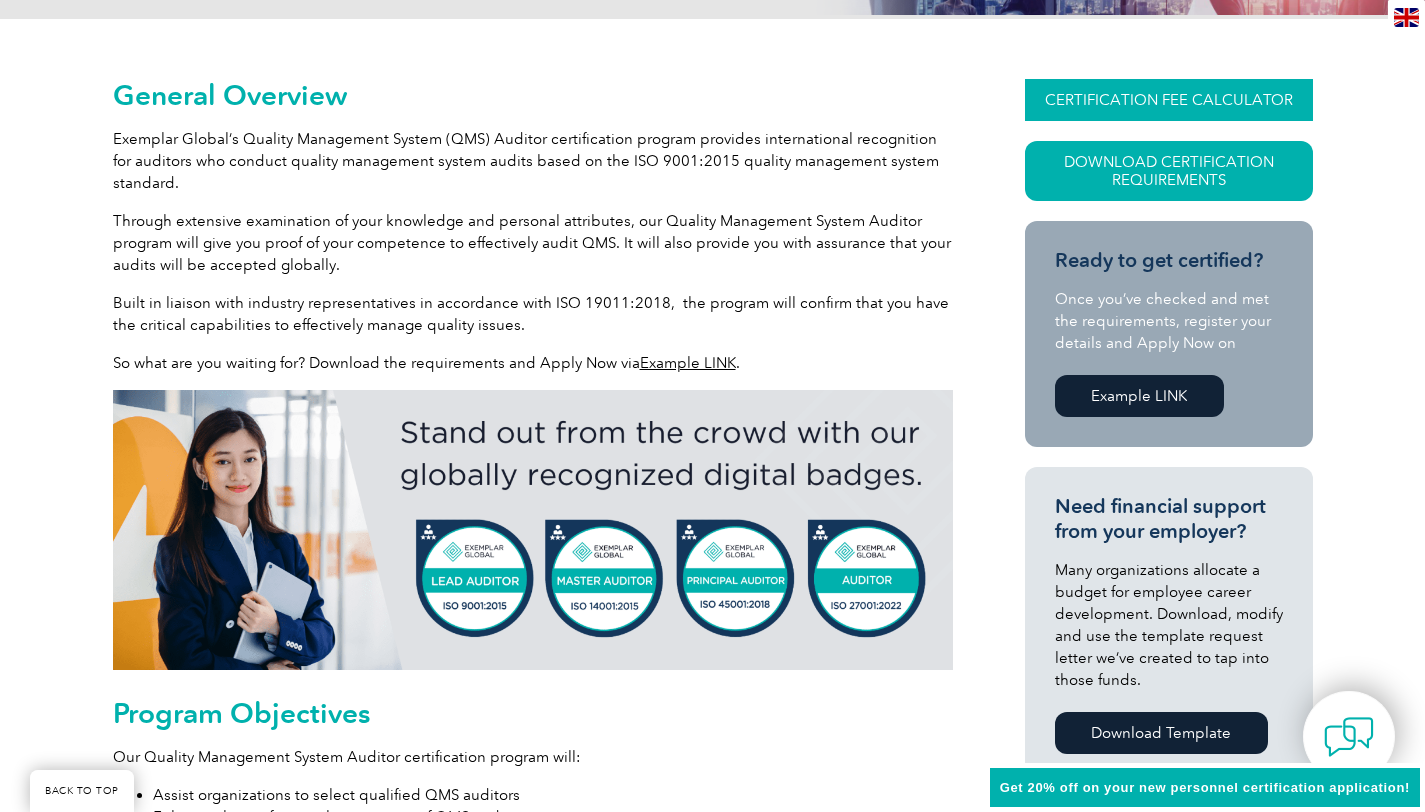 click on "CERTIFICATION FEE CALCULATOR" at bounding box center (1169, 100) 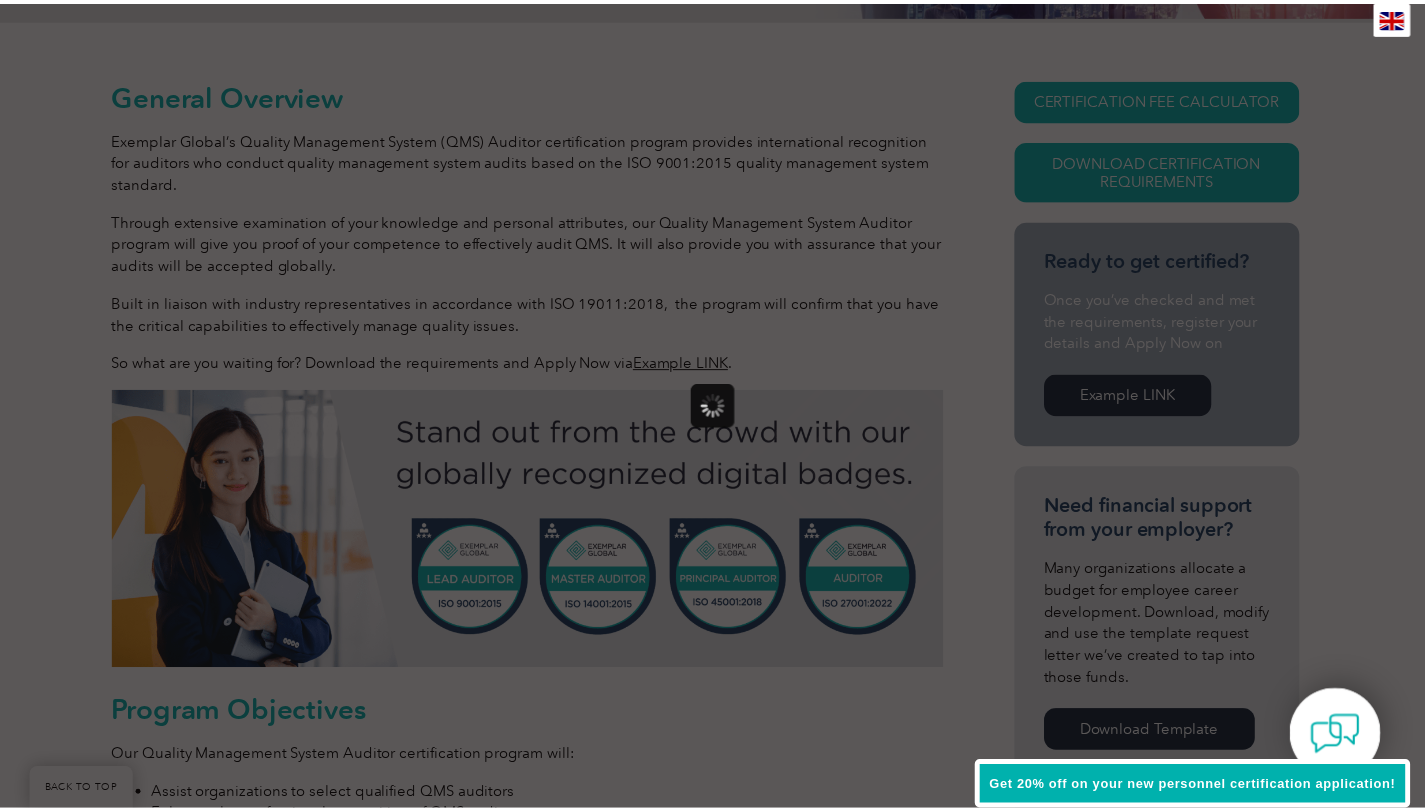 scroll, scrollTop: 0, scrollLeft: 0, axis: both 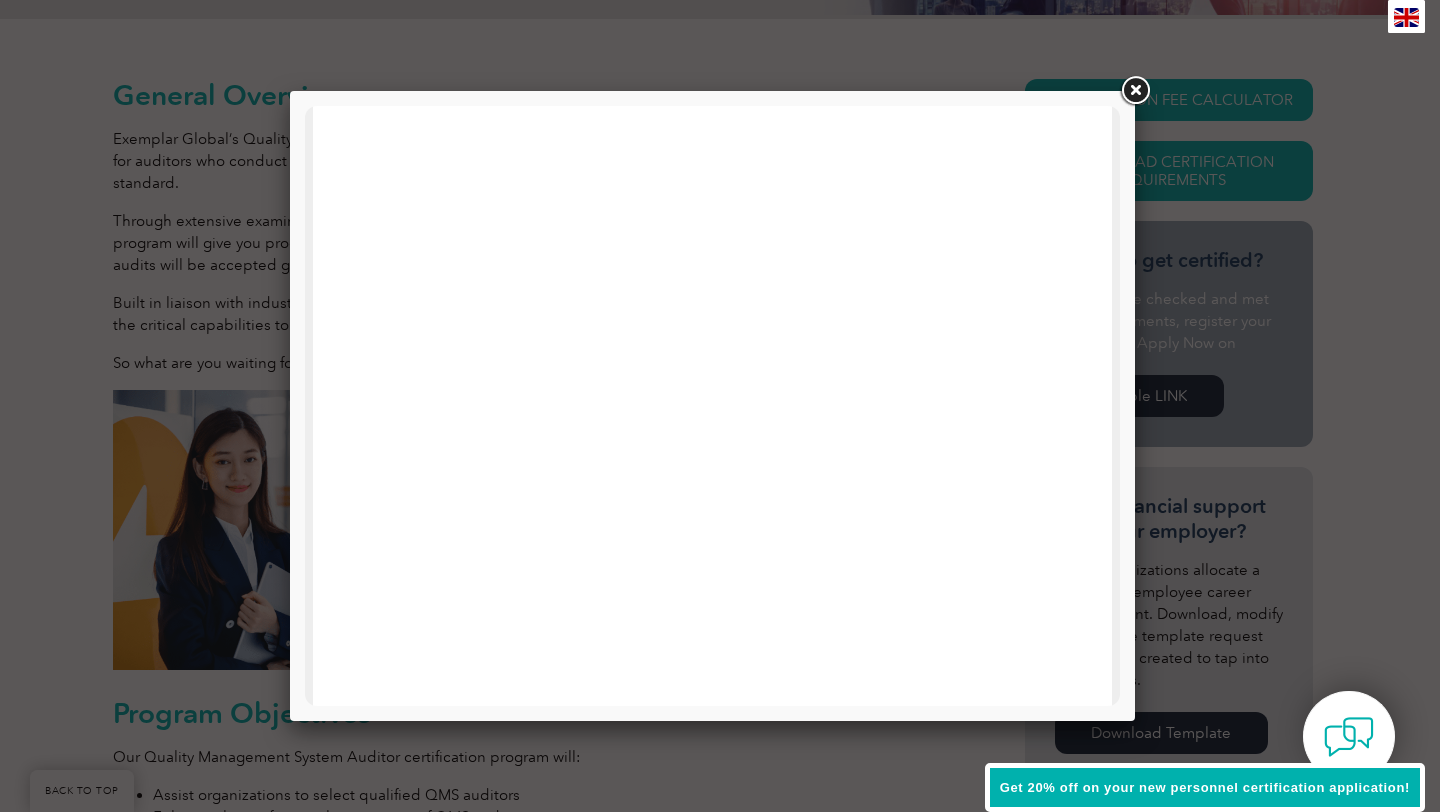click at bounding box center [1135, 91] 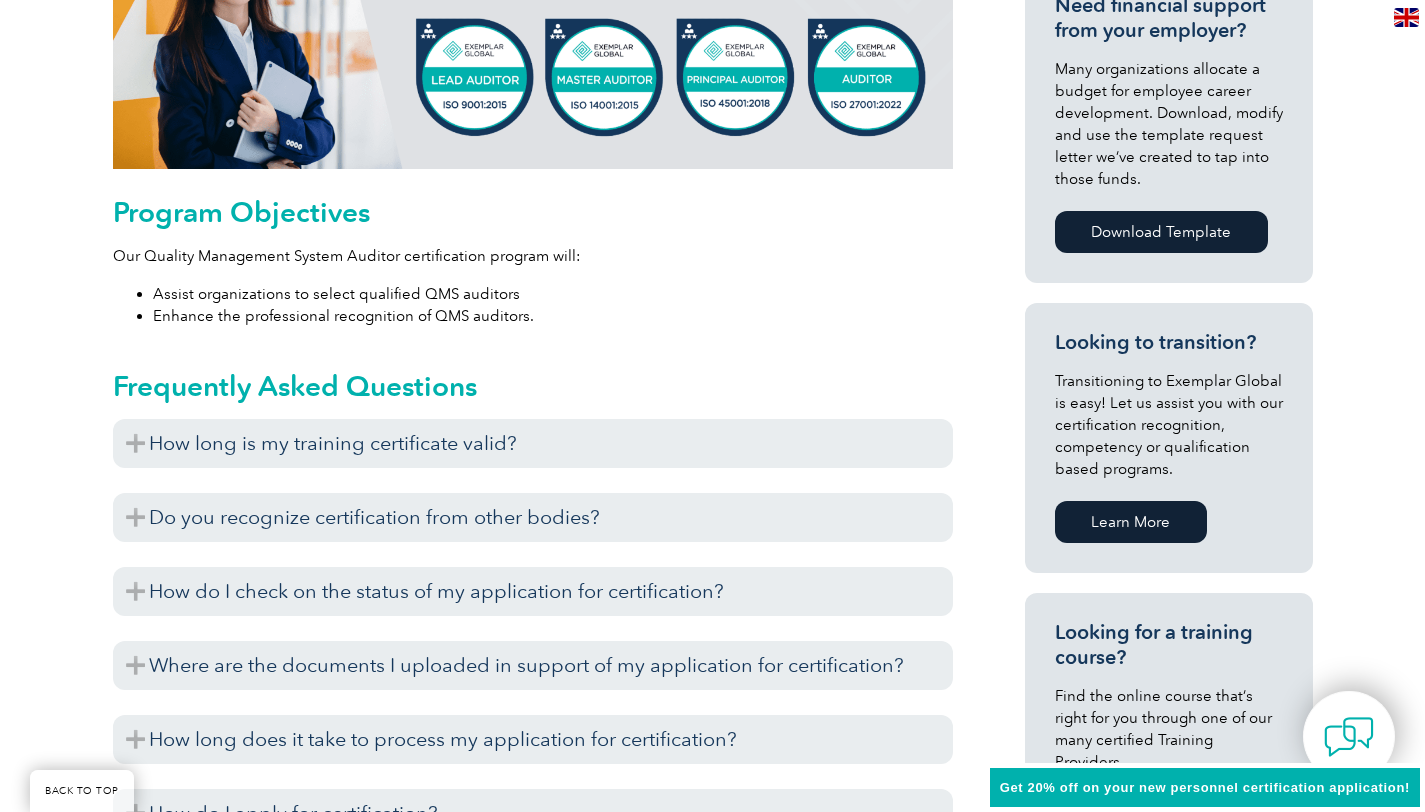 scroll, scrollTop: 933, scrollLeft: 0, axis: vertical 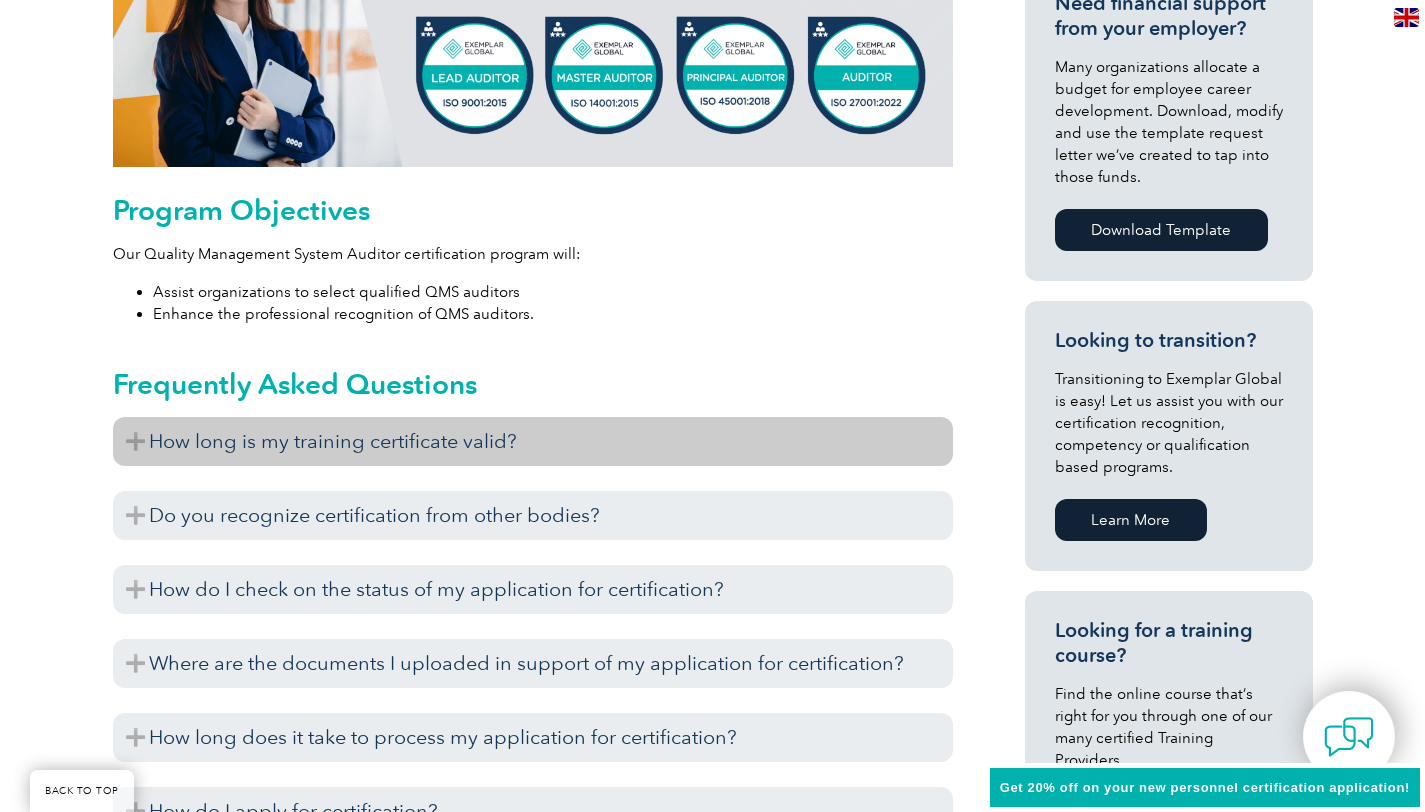 click on "How long is my training certificate valid?" at bounding box center (533, 441) 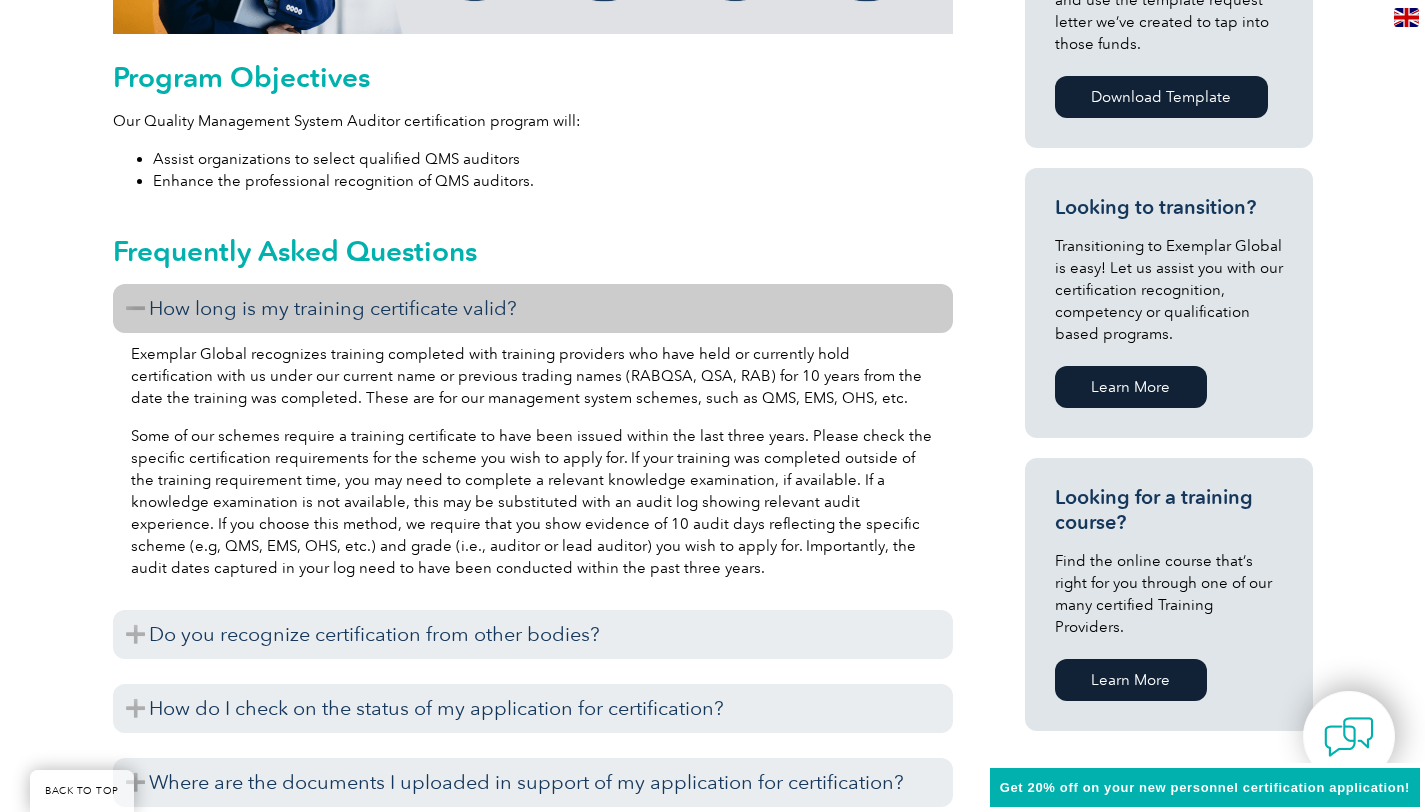 scroll, scrollTop: 1081, scrollLeft: 0, axis: vertical 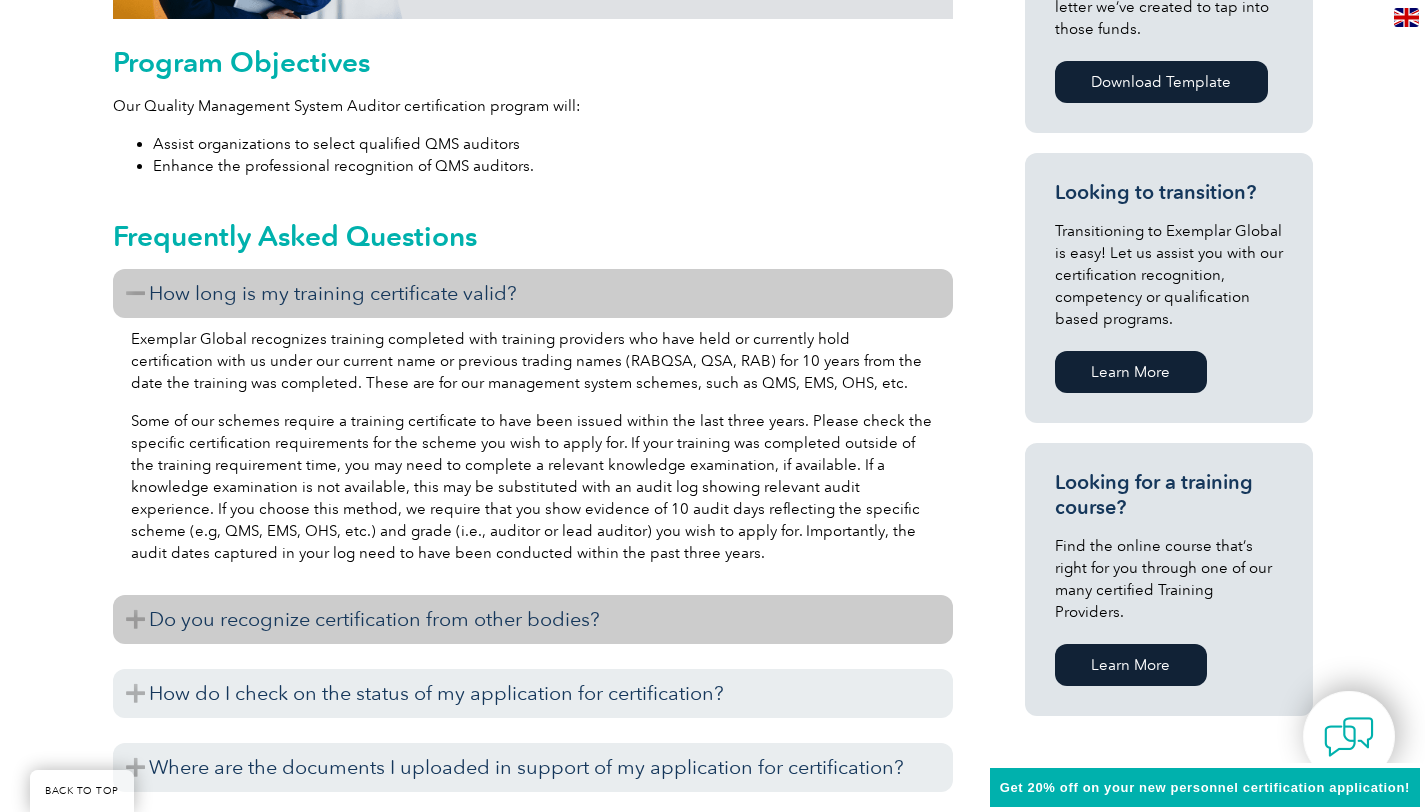 click on "Do you recognize certification from other bodies?" at bounding box center [533, 619] 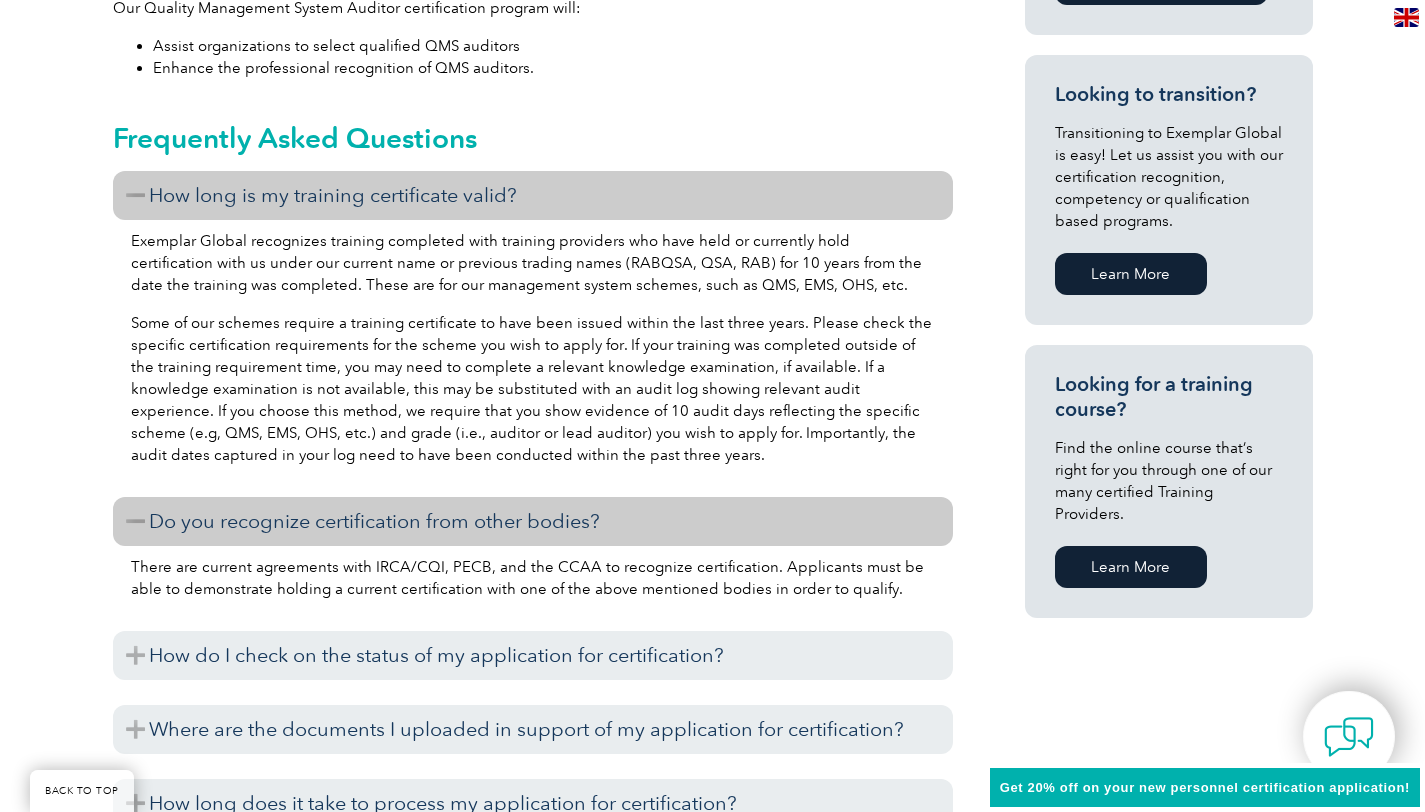 scroll, scrollTop: 1344, scrollLeft: 0, axis: vertical 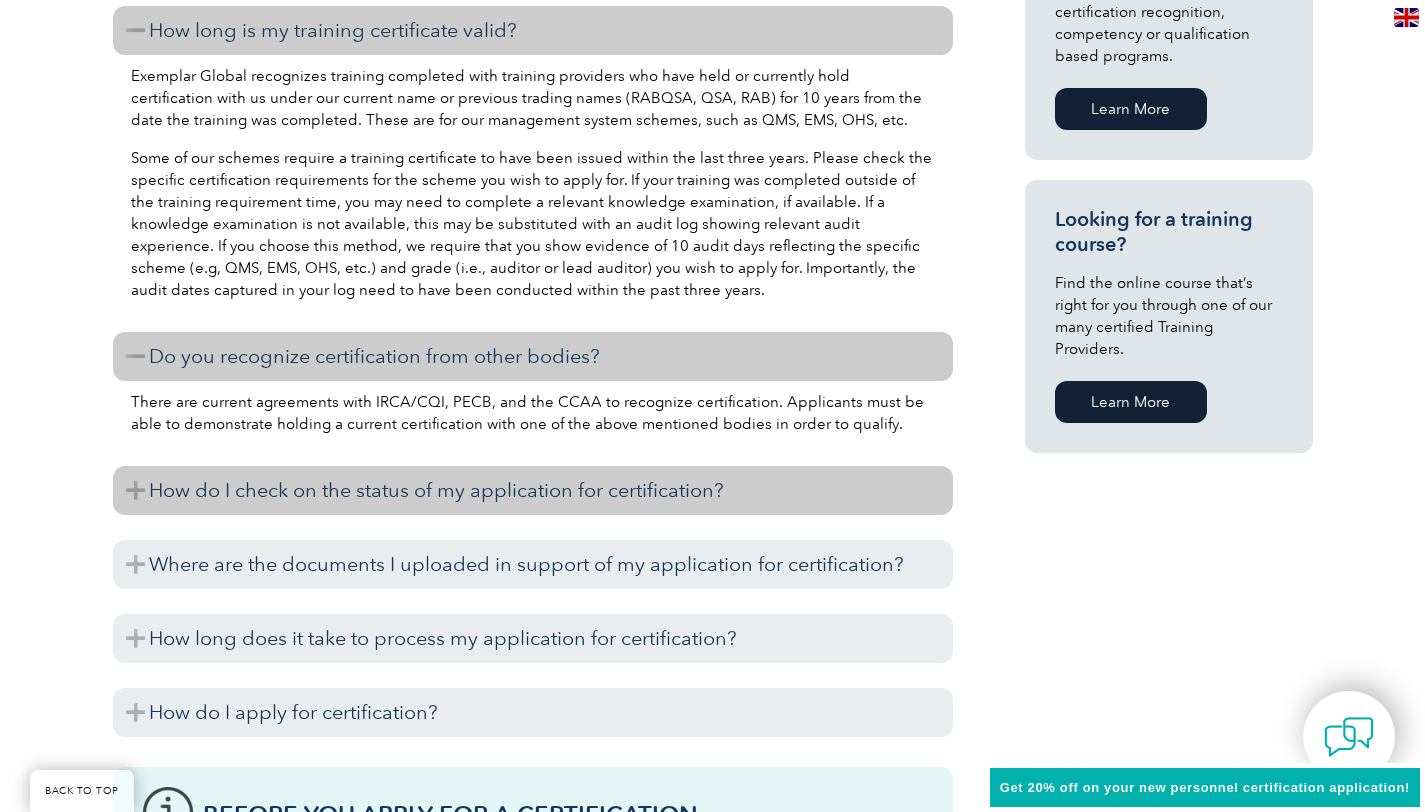click on "How do I check on the status of my application for certification?" at bounding box center [533, 490] 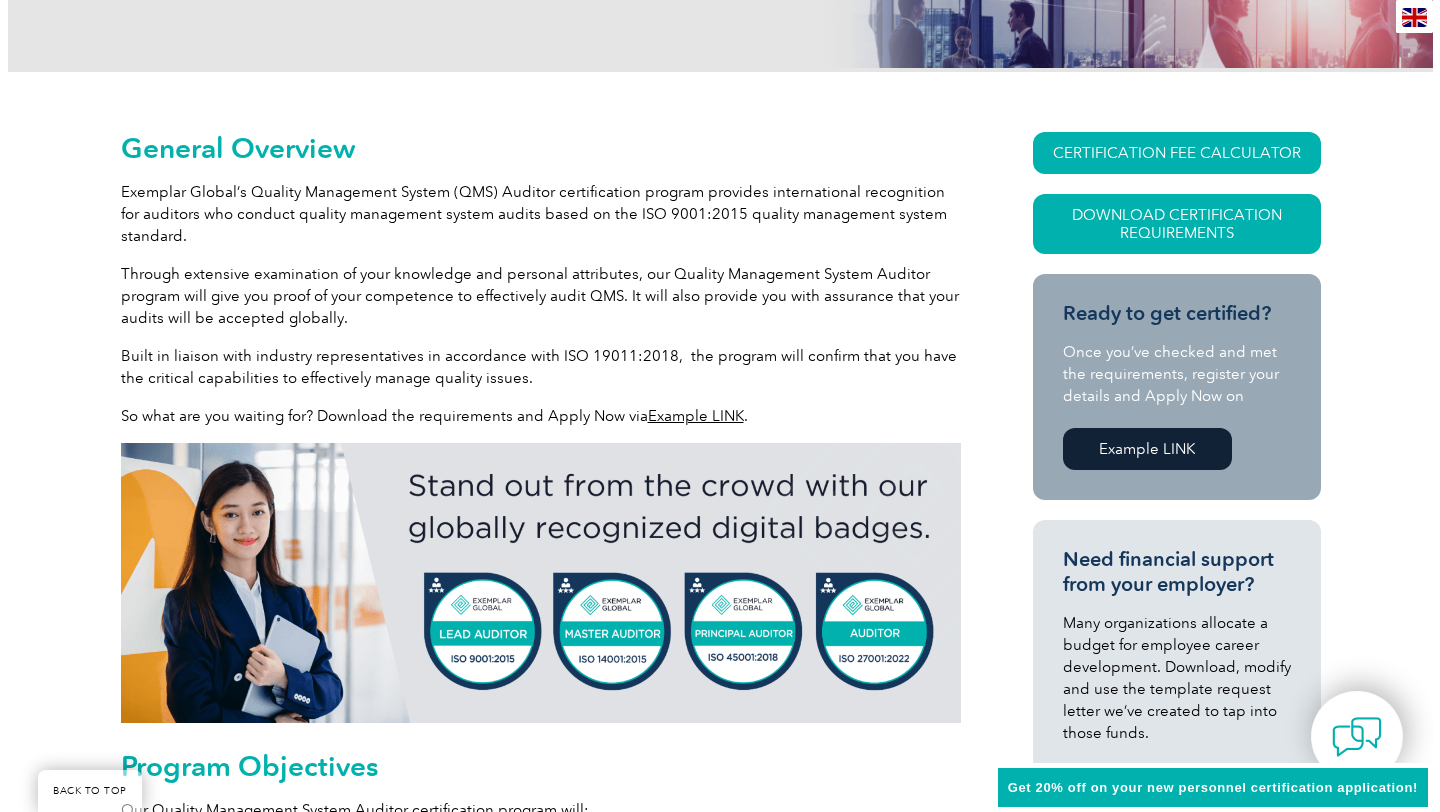 scroll, scrollTop: 373, scrollLeft: 0, axis: vertical 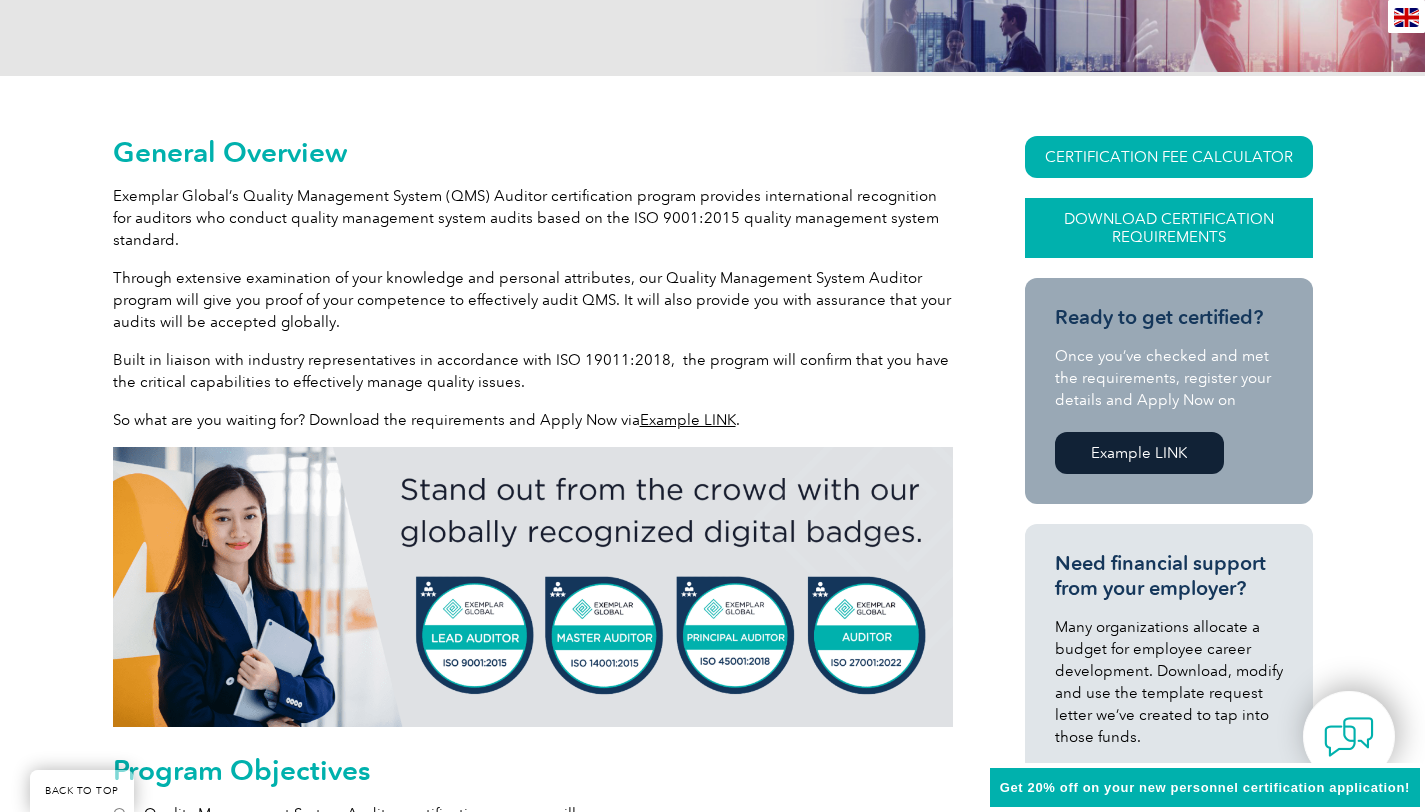 click on "Download Certification Requirements" at bounding box center (1169, 228) 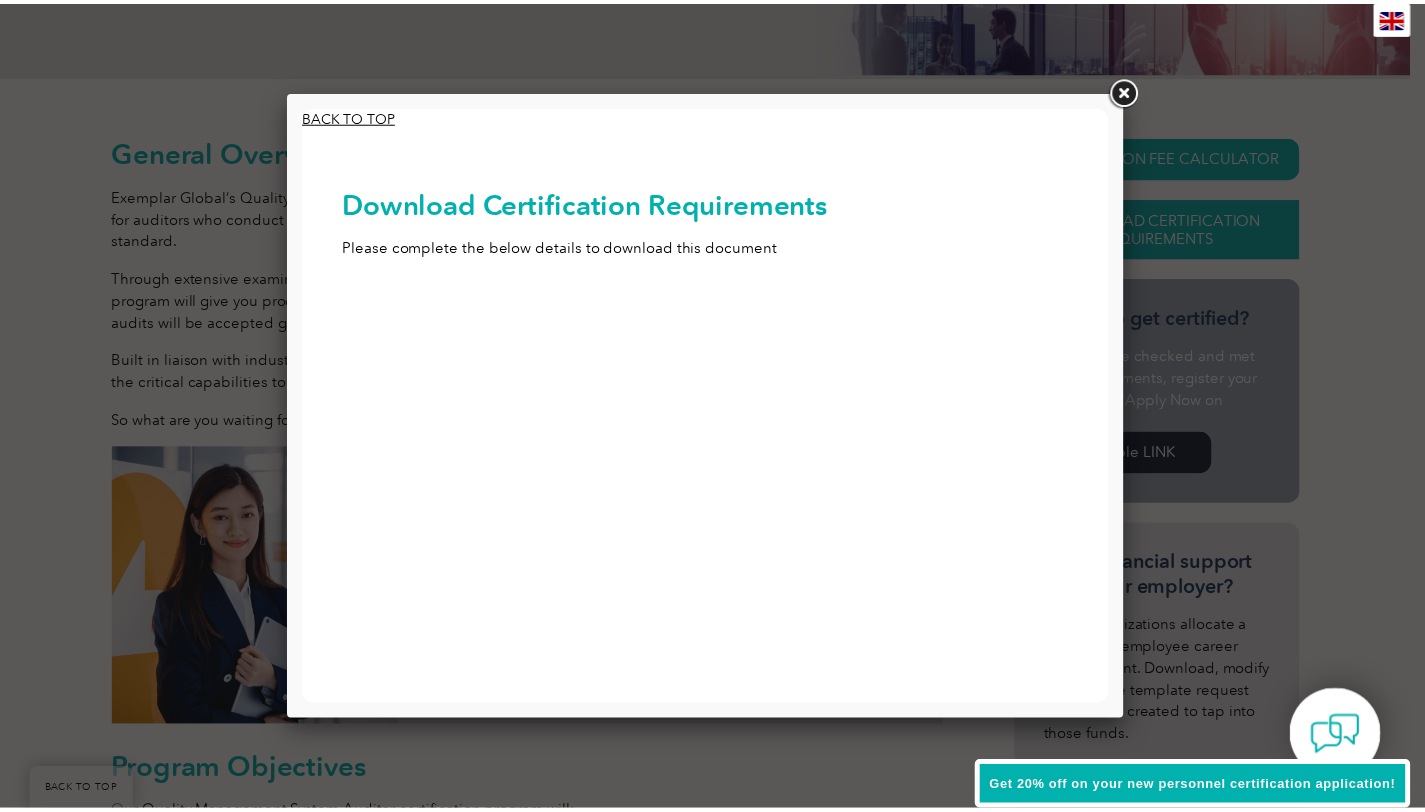 scroll, scrollTop: 0, scrollLeft: 0, axis: both 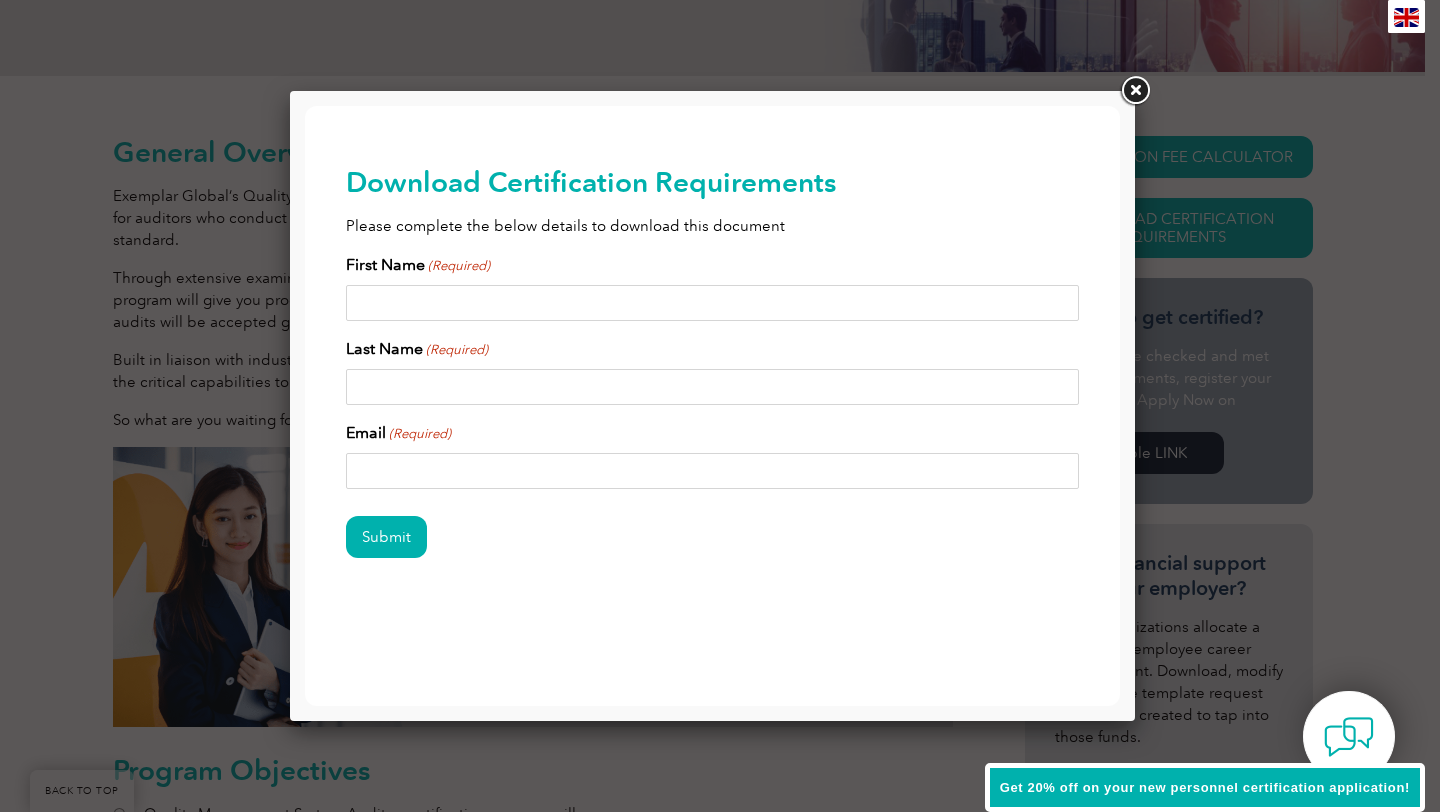click at bounding box center [1135, 91] 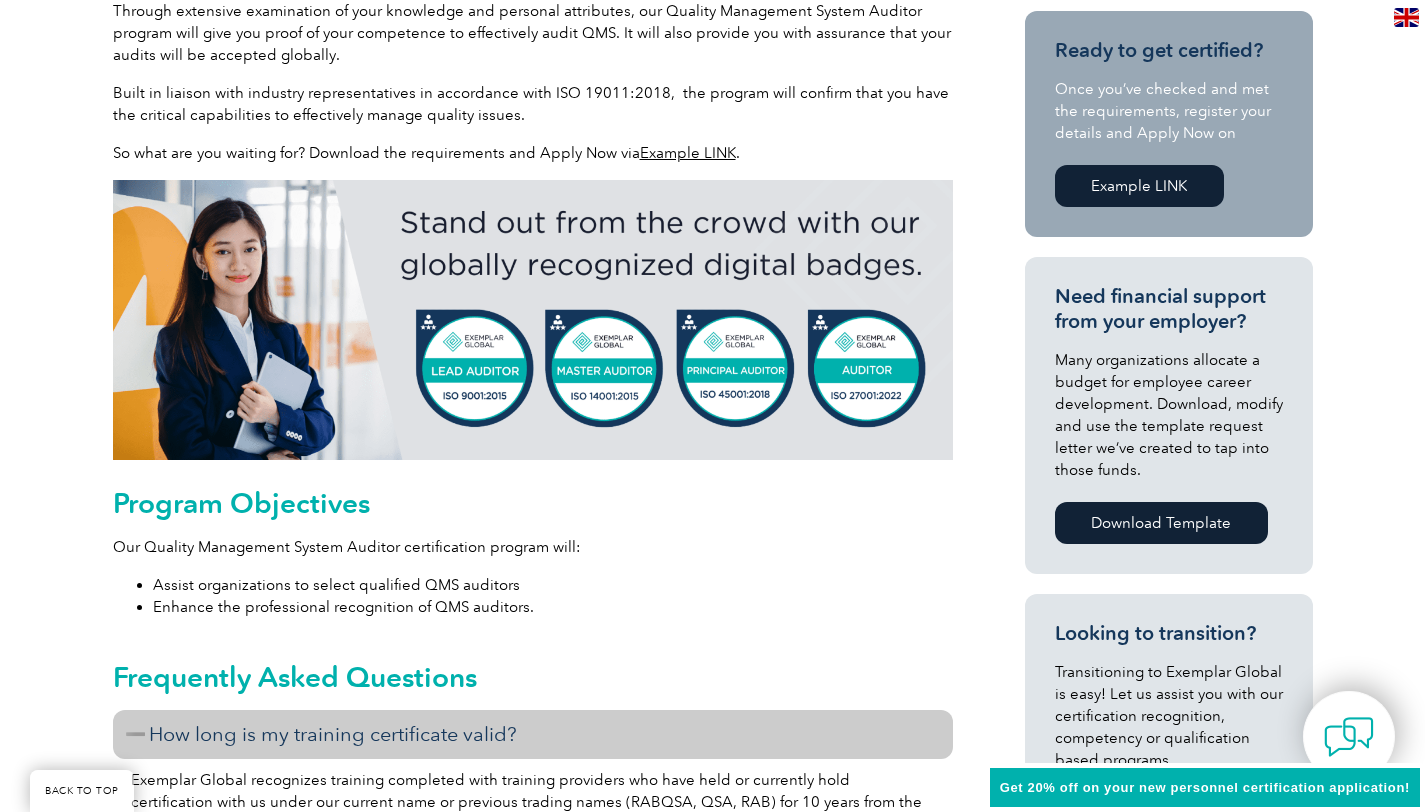 scroll, scrollTop: 637, scrollLeft: 0, axis: vertical 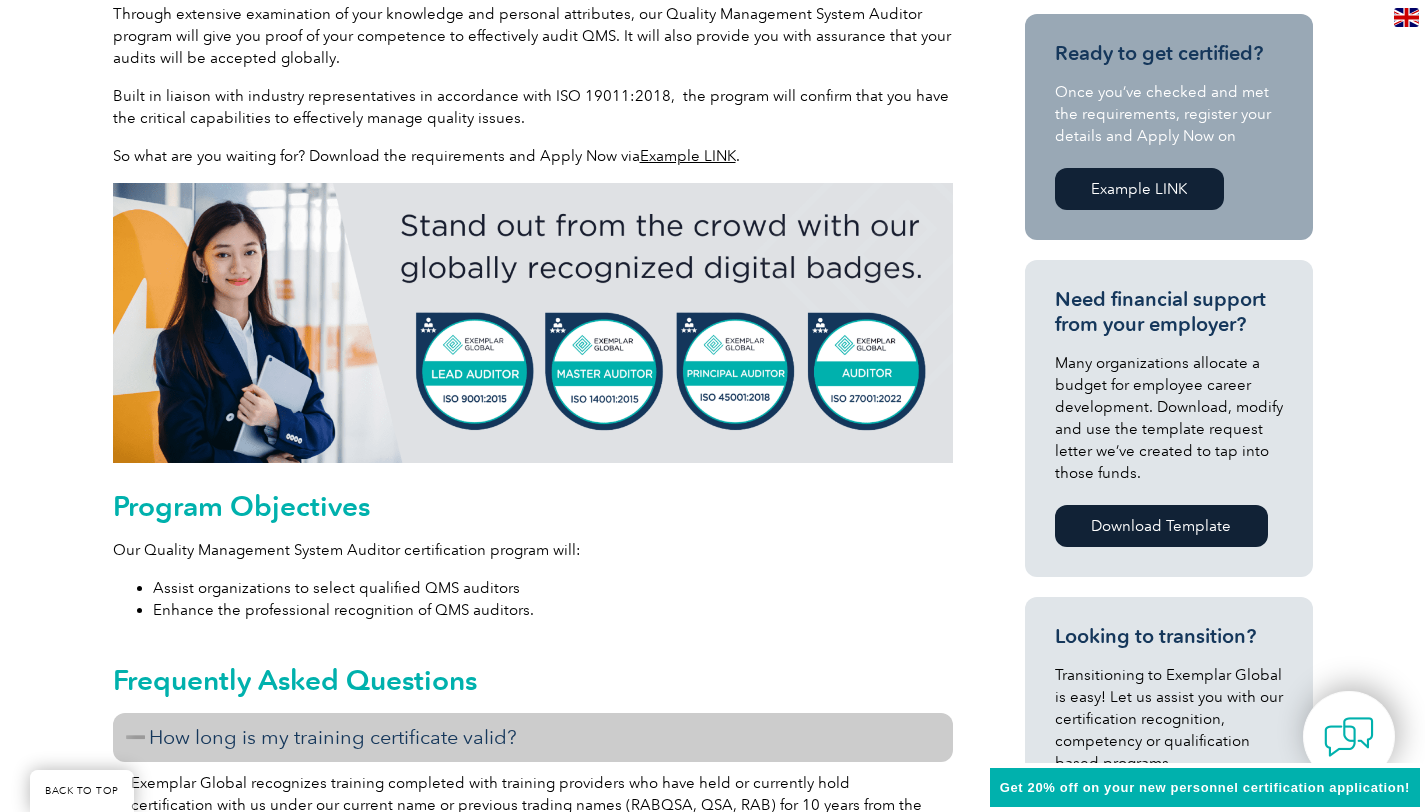 click on "Exemplar LINK" at bounding box center [1139, 189] 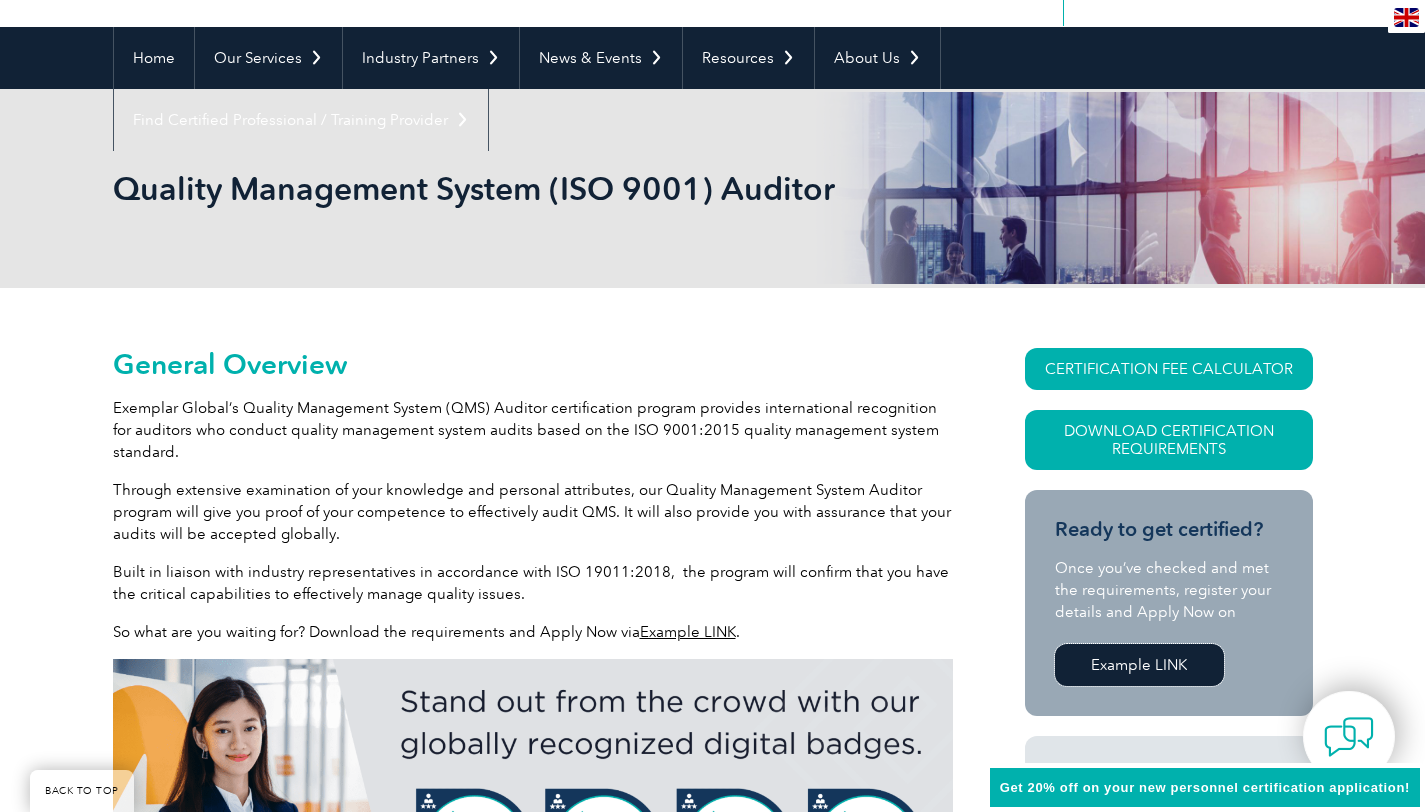 scroll, scrollTop: 0, scrollLeft: 0, axis: both 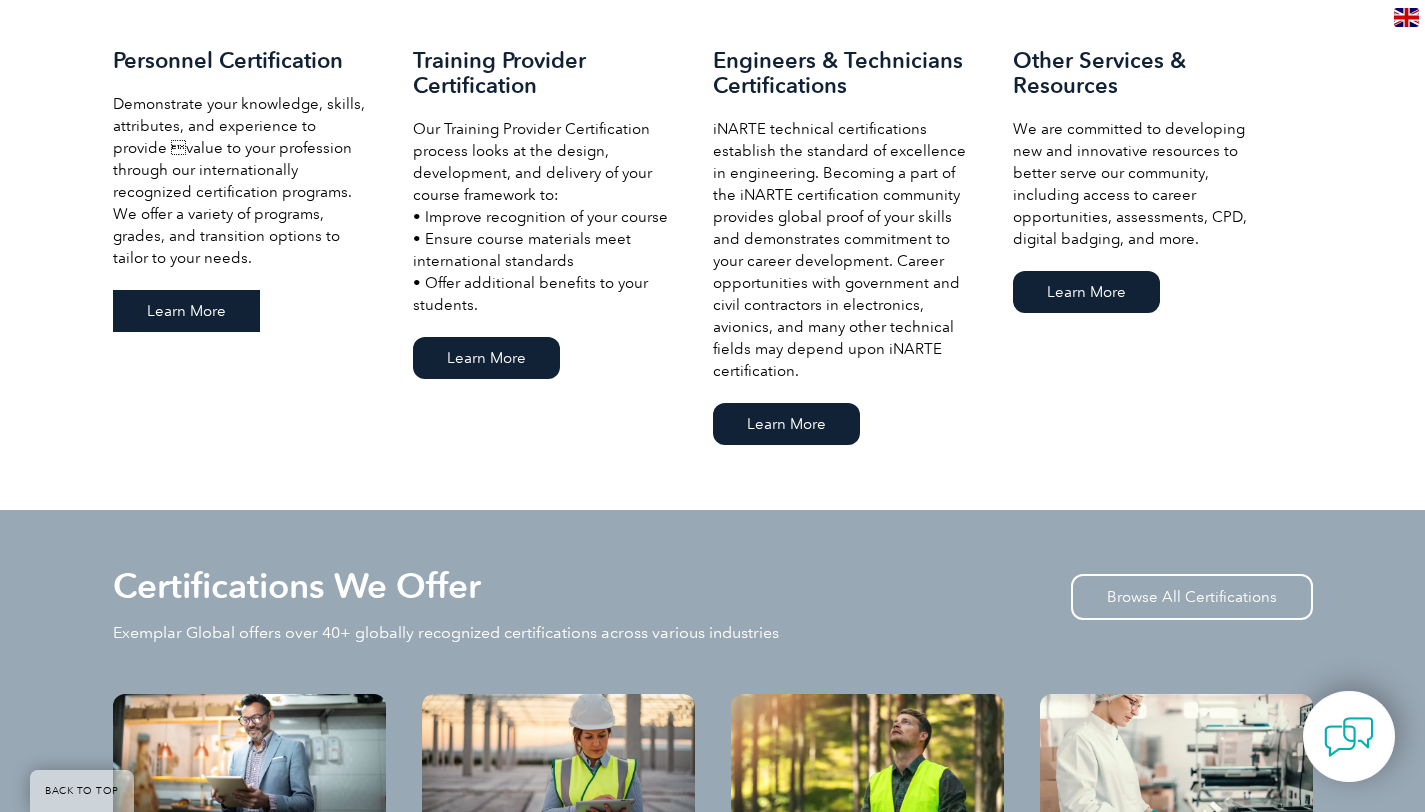 click on "Learn More" at bounding box center (186, 311) 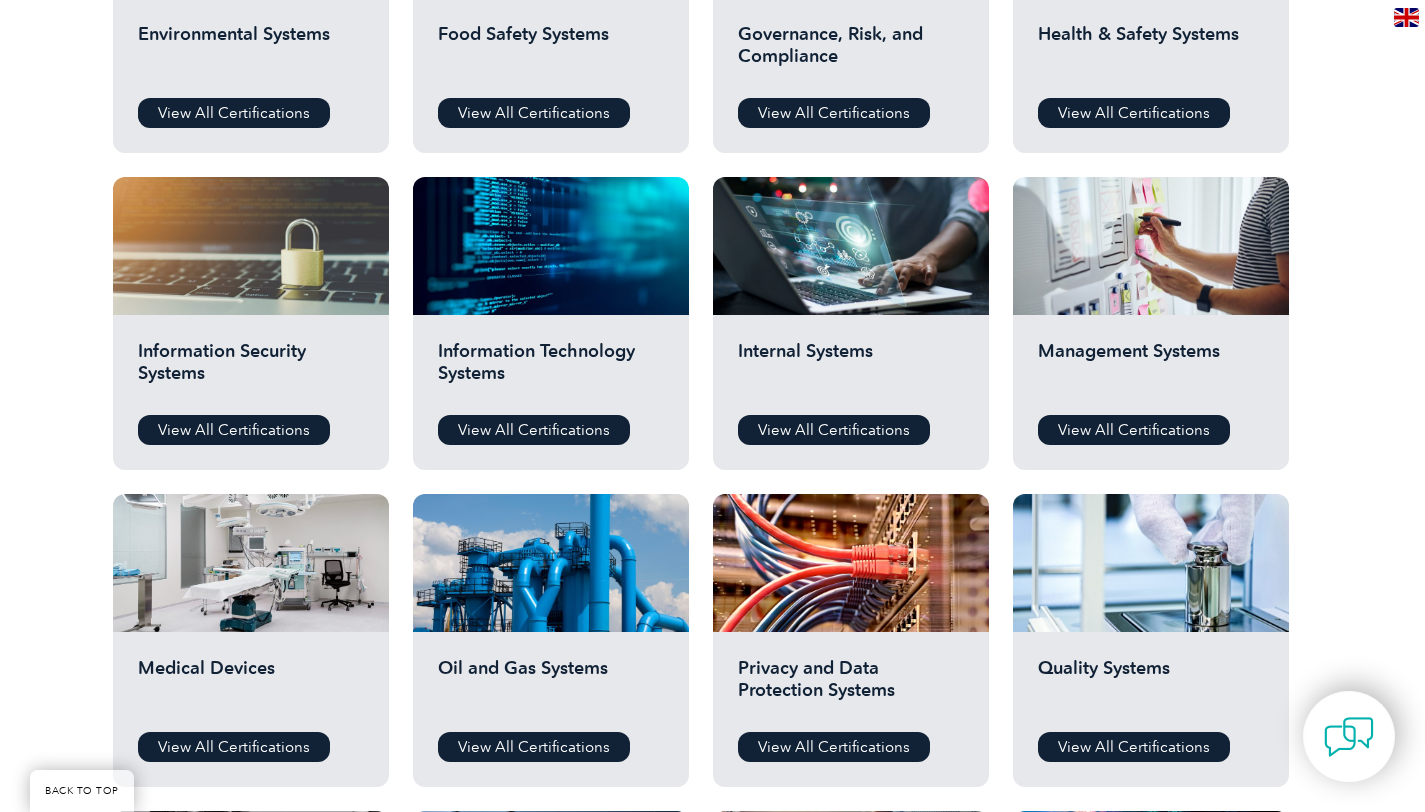 scroll, scrollTop: 1094, scrollLeft: 0, axis: vertical 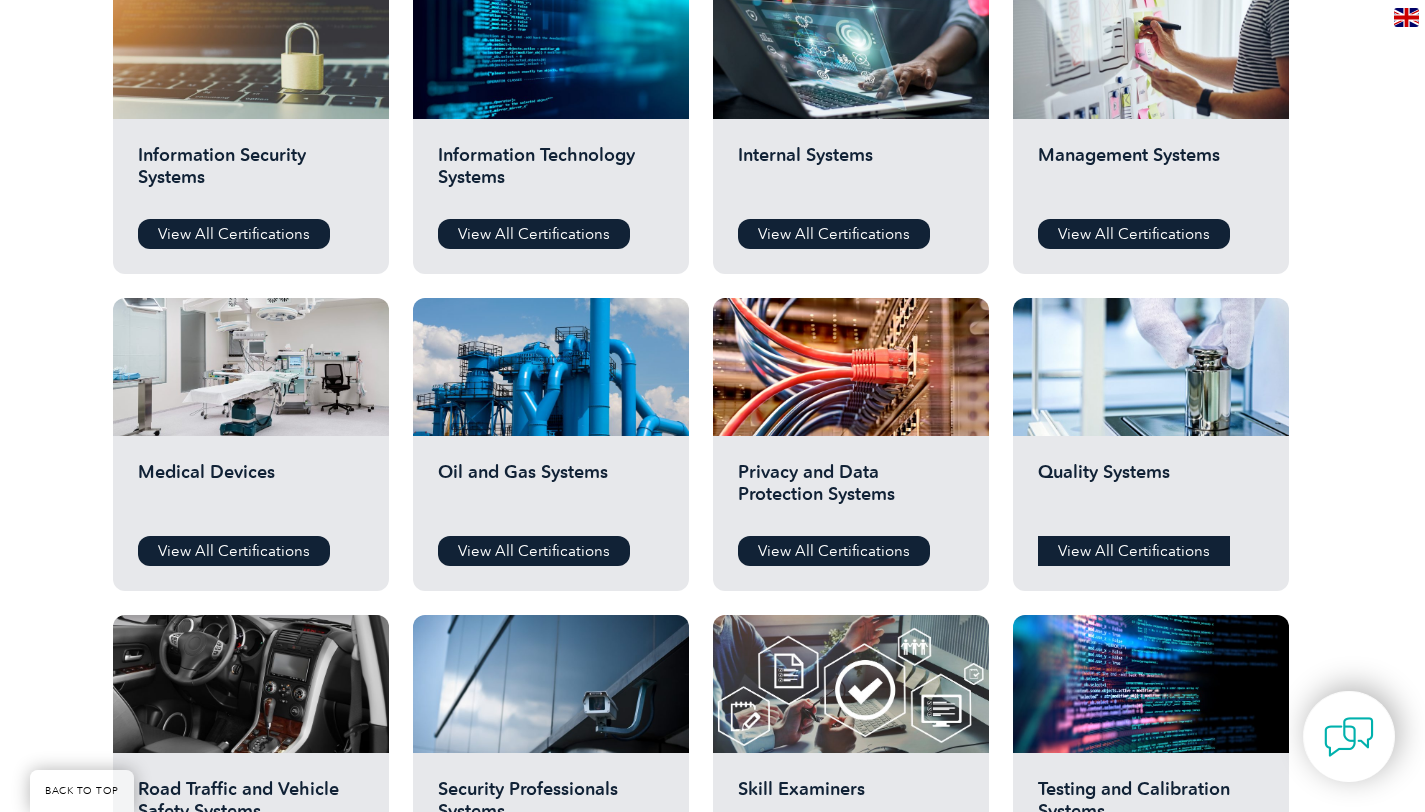 click on "View All Certifications" at bounding box center (1134, 551) 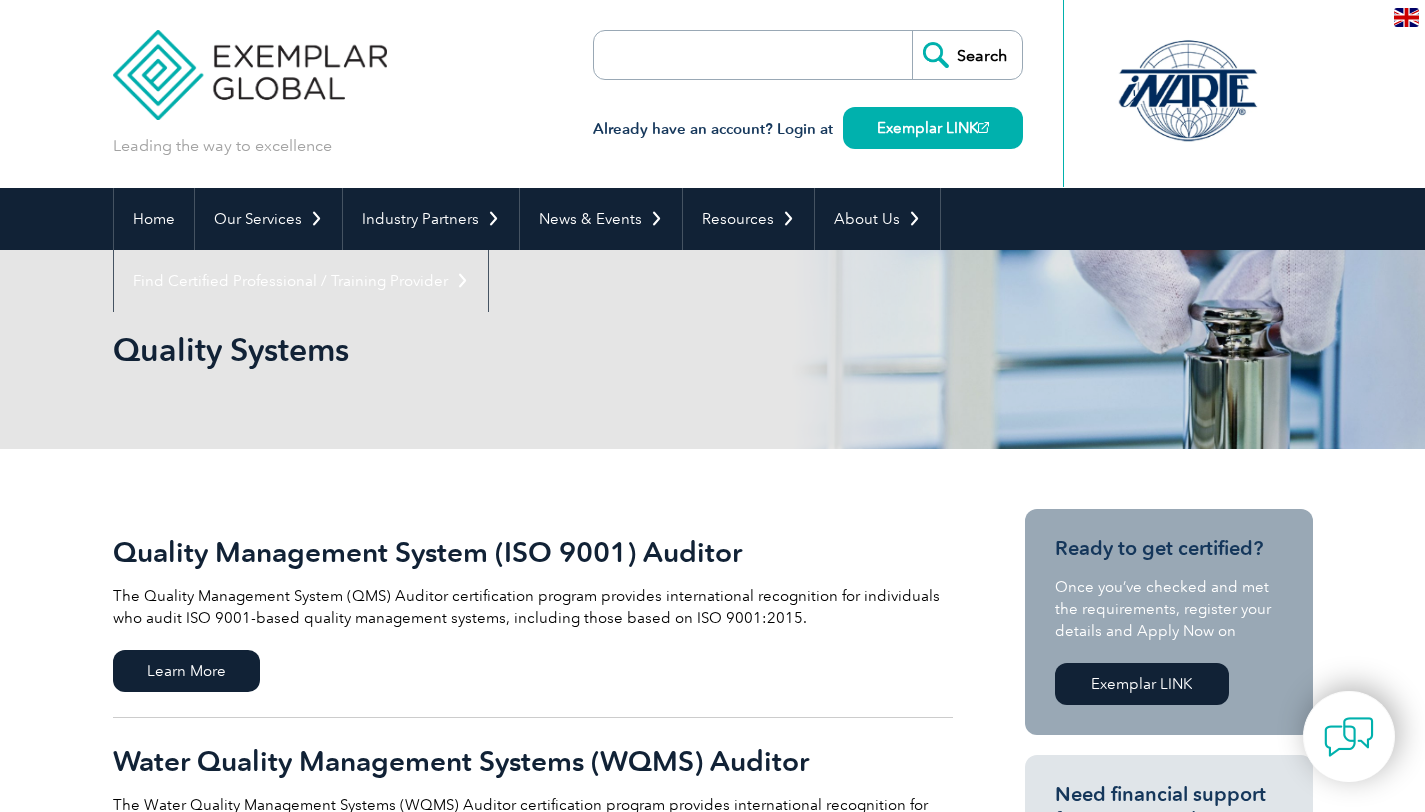 scroll, scrollTop: 504, scrollLeft: 0, axis: vertical 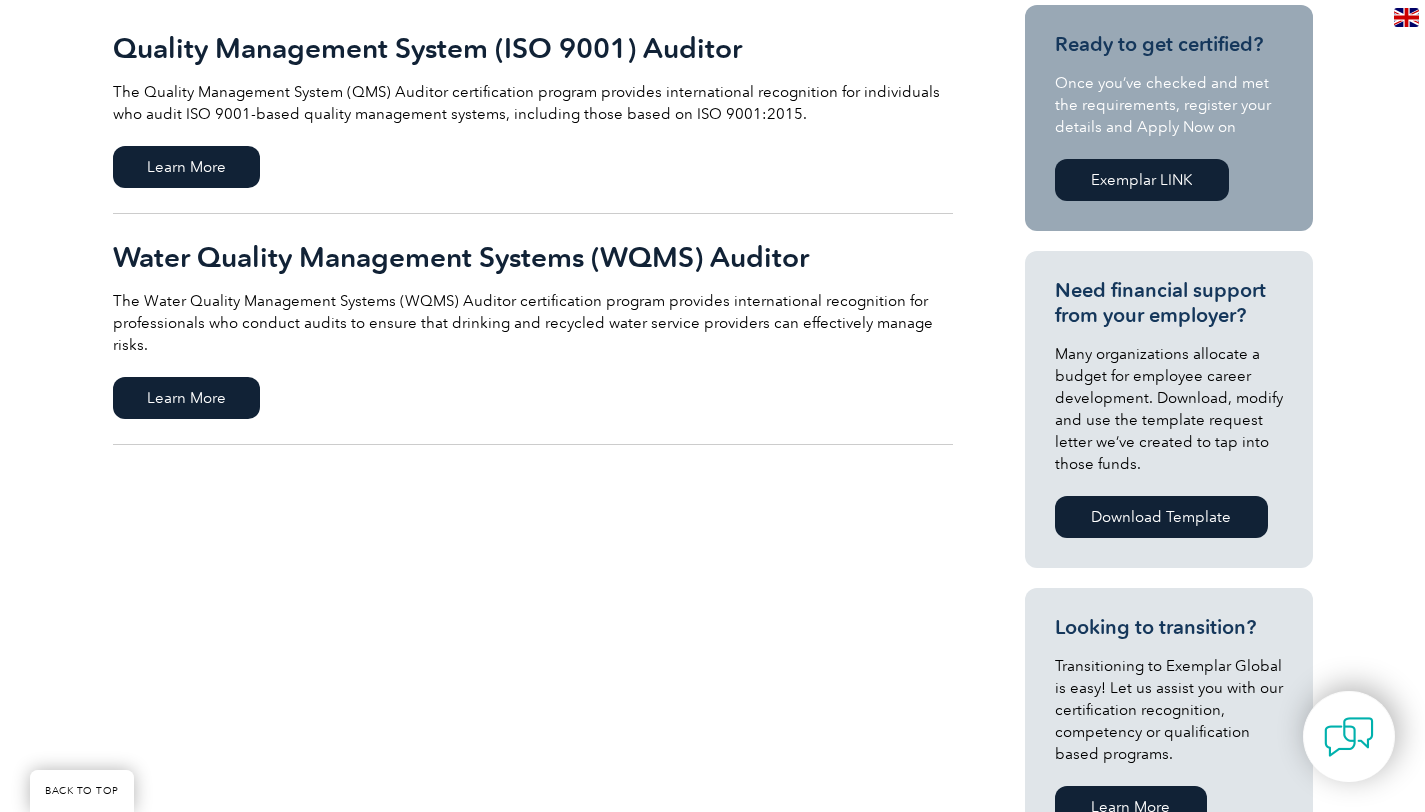 click on "Quality Management System (ISO 9001) Auditor
The Quality Management System (QMS) Auditor certification program provides international recognition for individuals who audit ISO 9001-based quality management systems, including those based on ISO 9001:2015.
Learn More
Learn More" at bounding box center (712, 593) 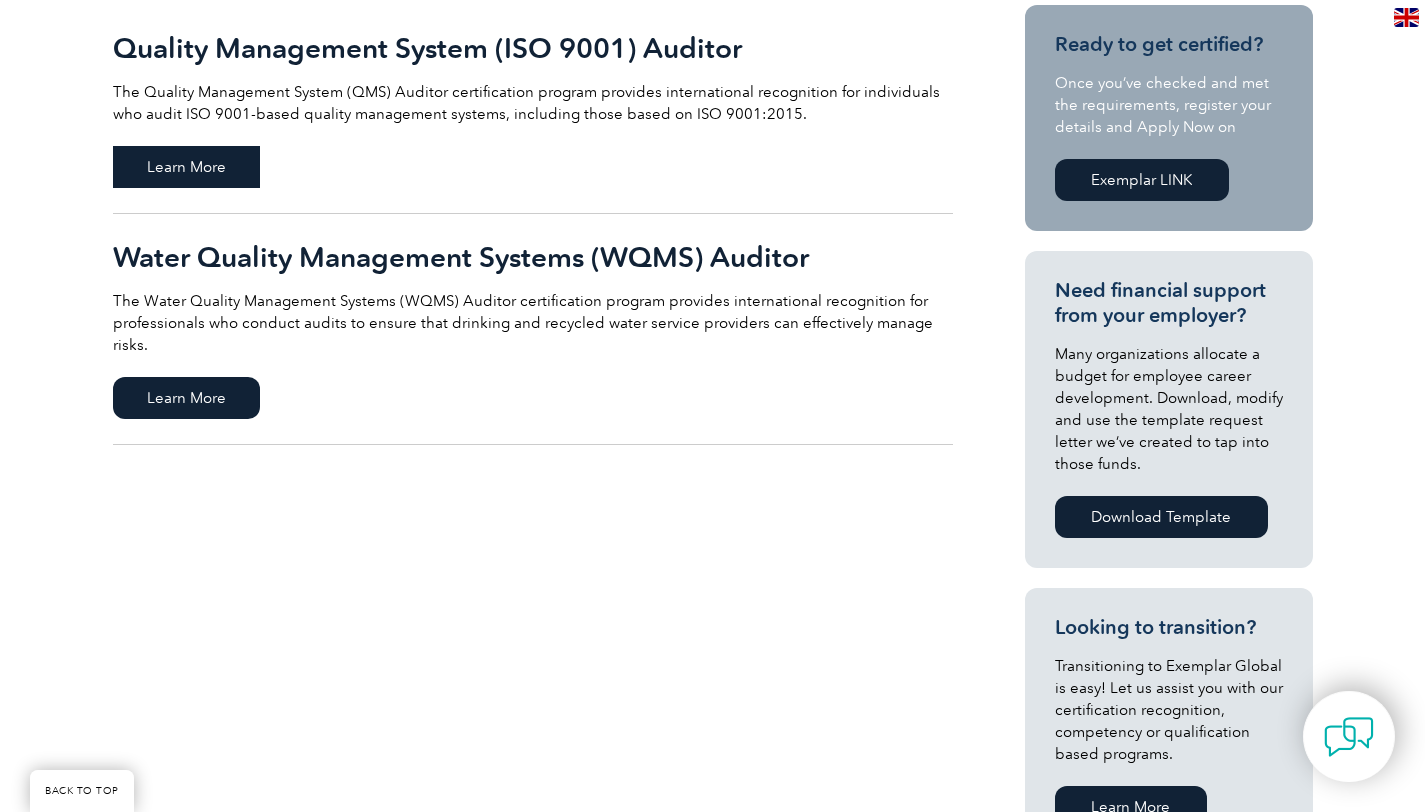 click on "Learn More" at bounding box center (186, 167) 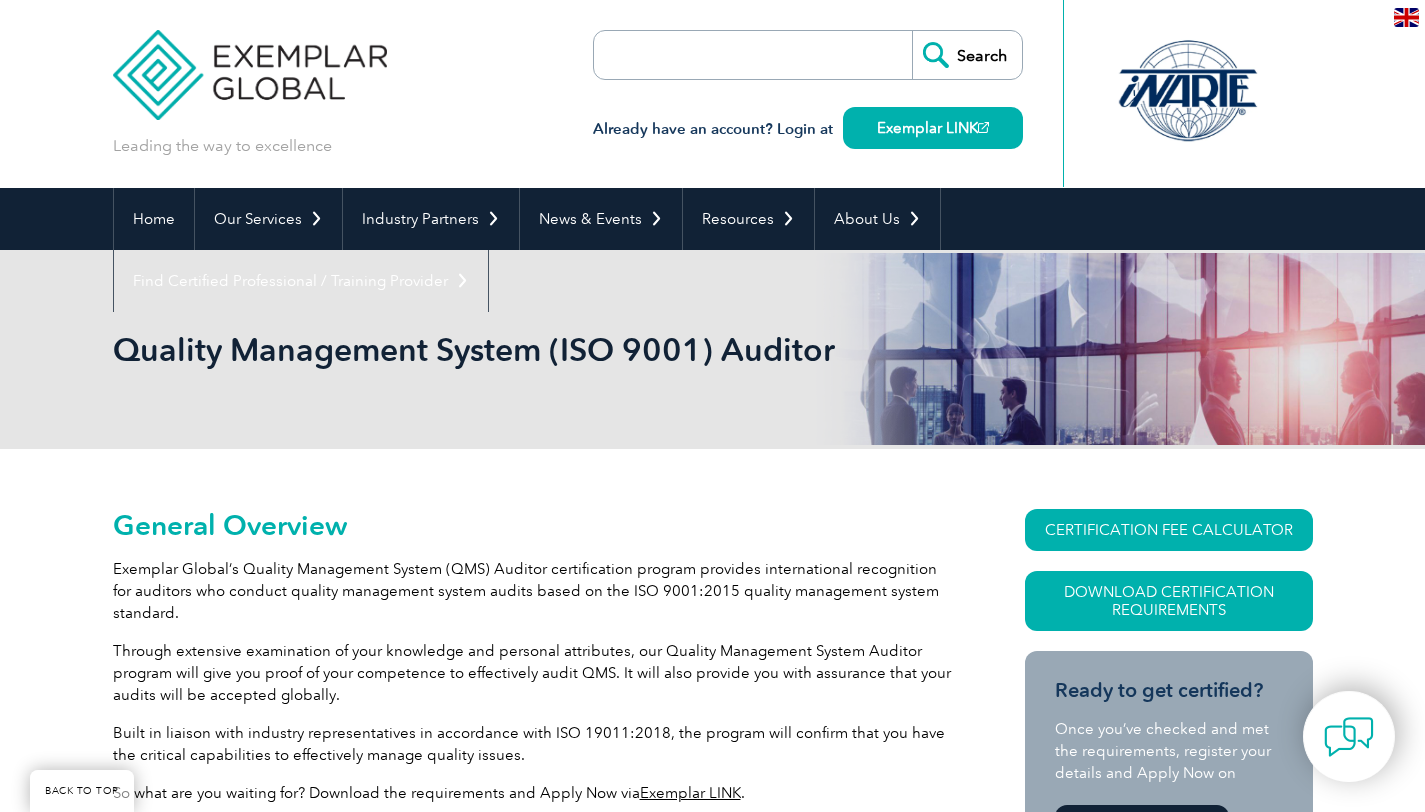 scroll, scrollTop: 440, scrollLeft: 0, axis: vertical 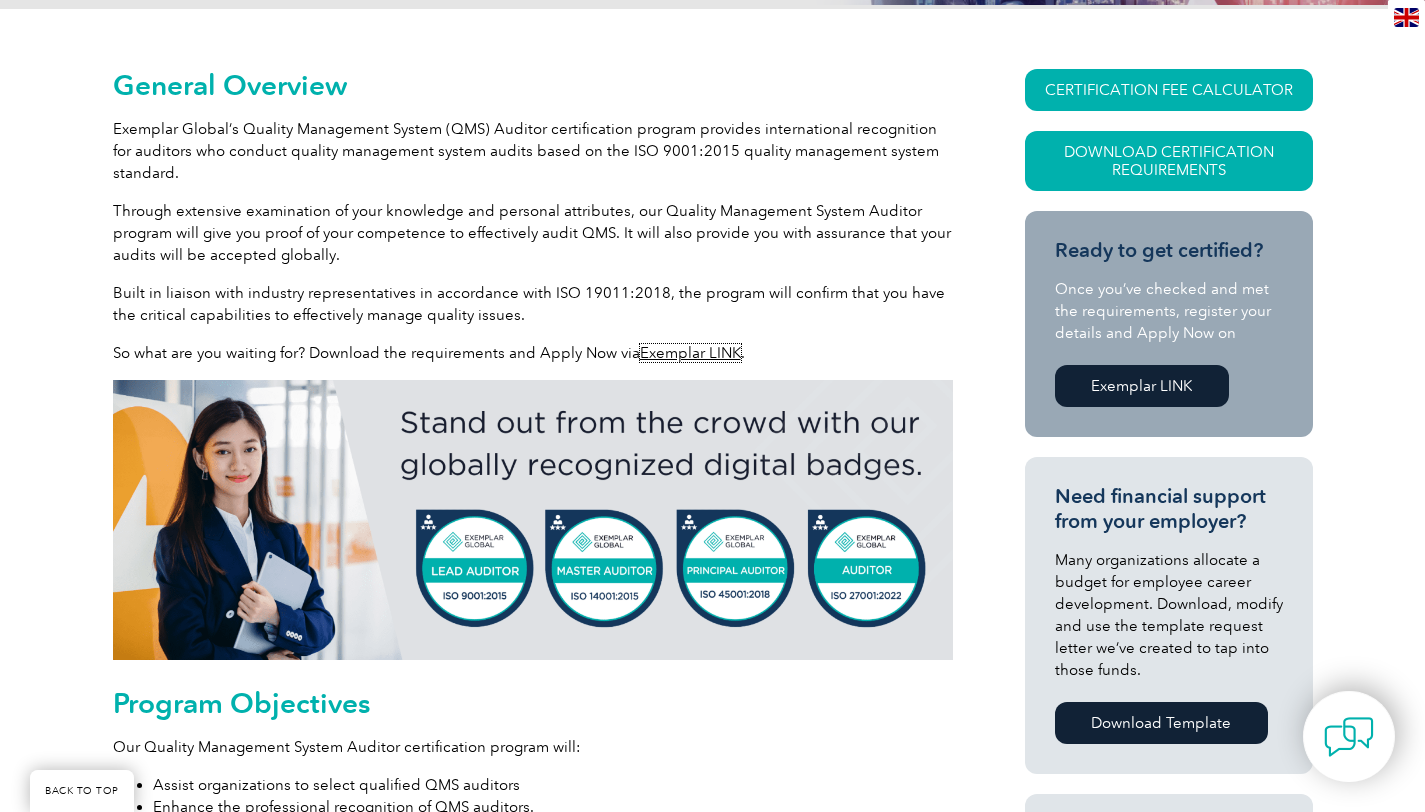 click on "Exemplar LINK" at bounding box center (690, 353) 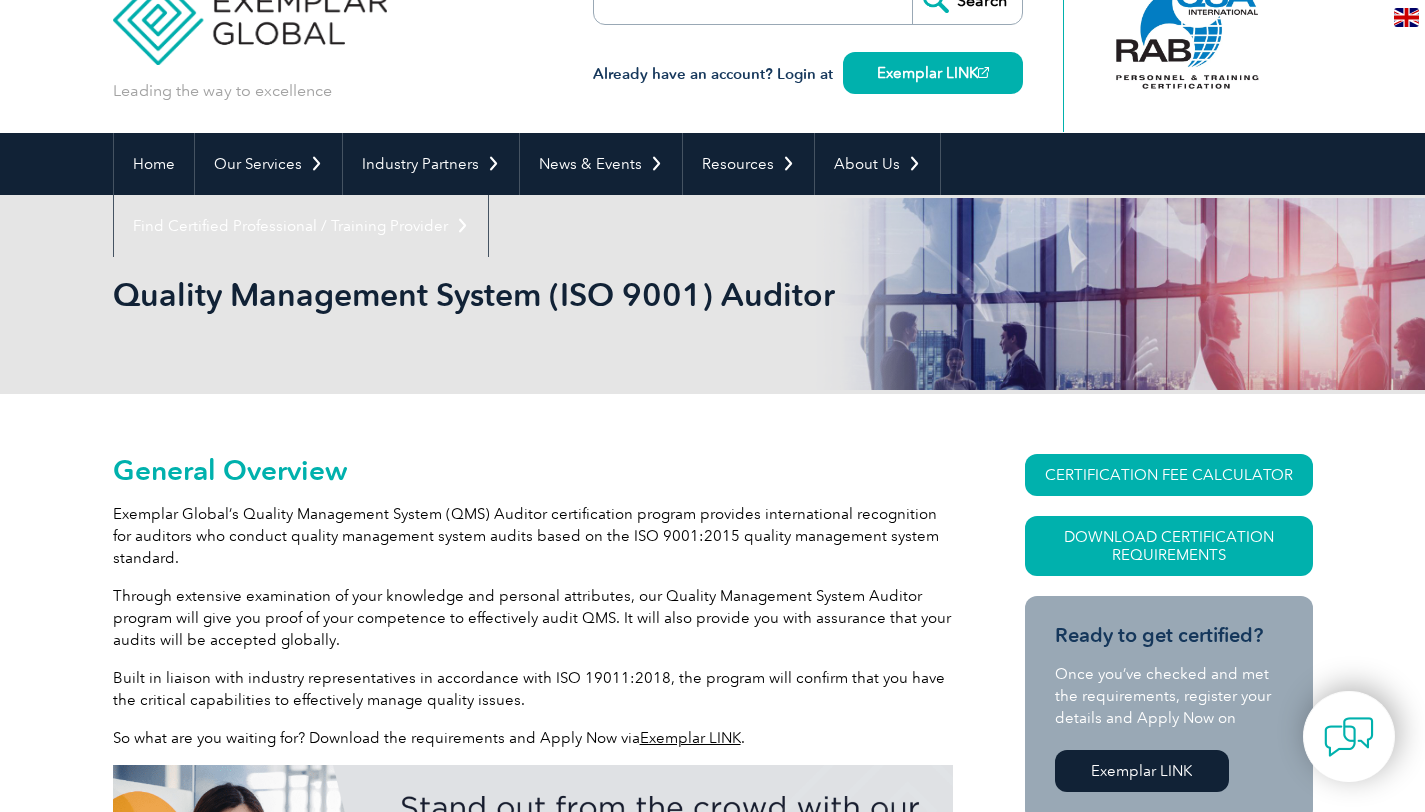 scroll, scrollTop: 0, scrollLeft: 0, axis: both 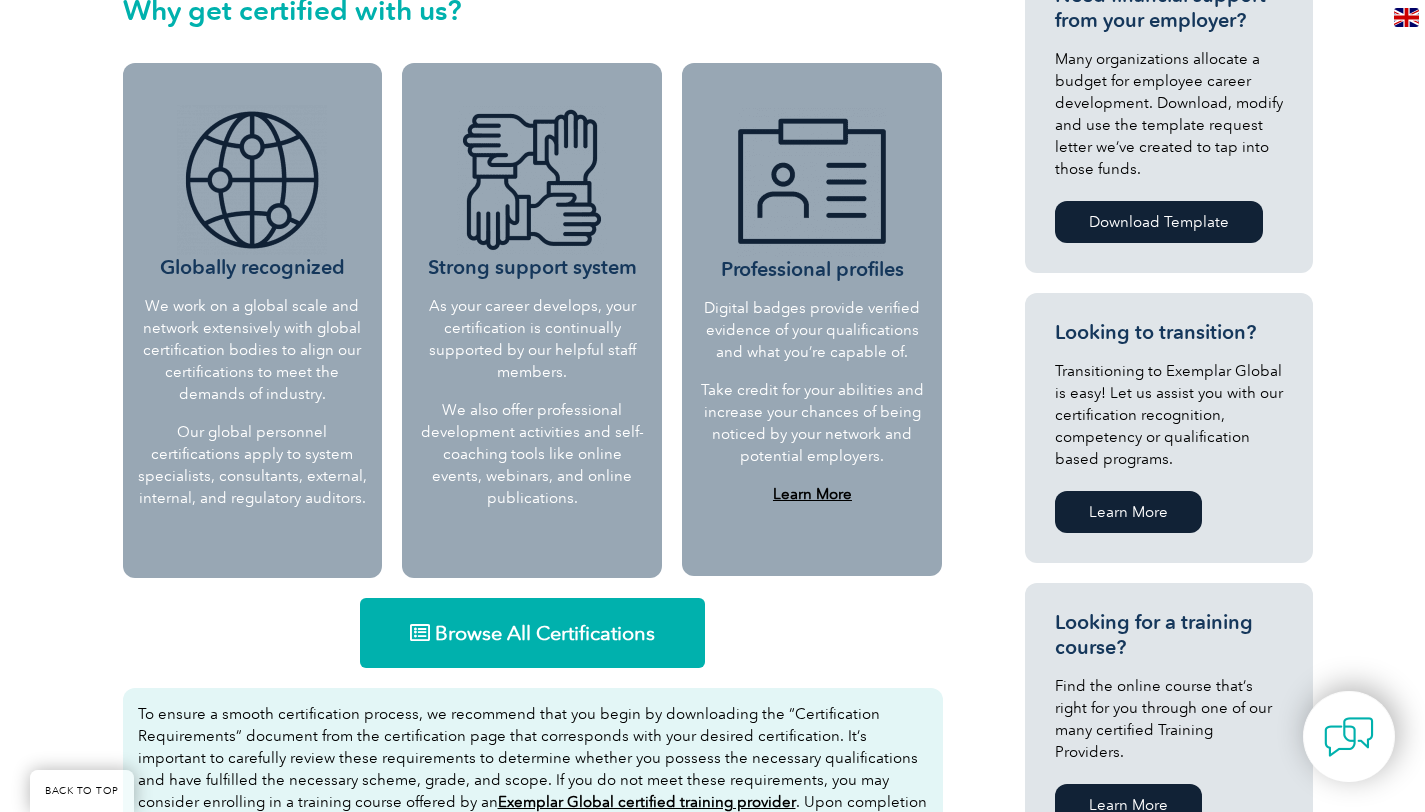 click on "Browse All Certifications" at bounding box center (545, 633) 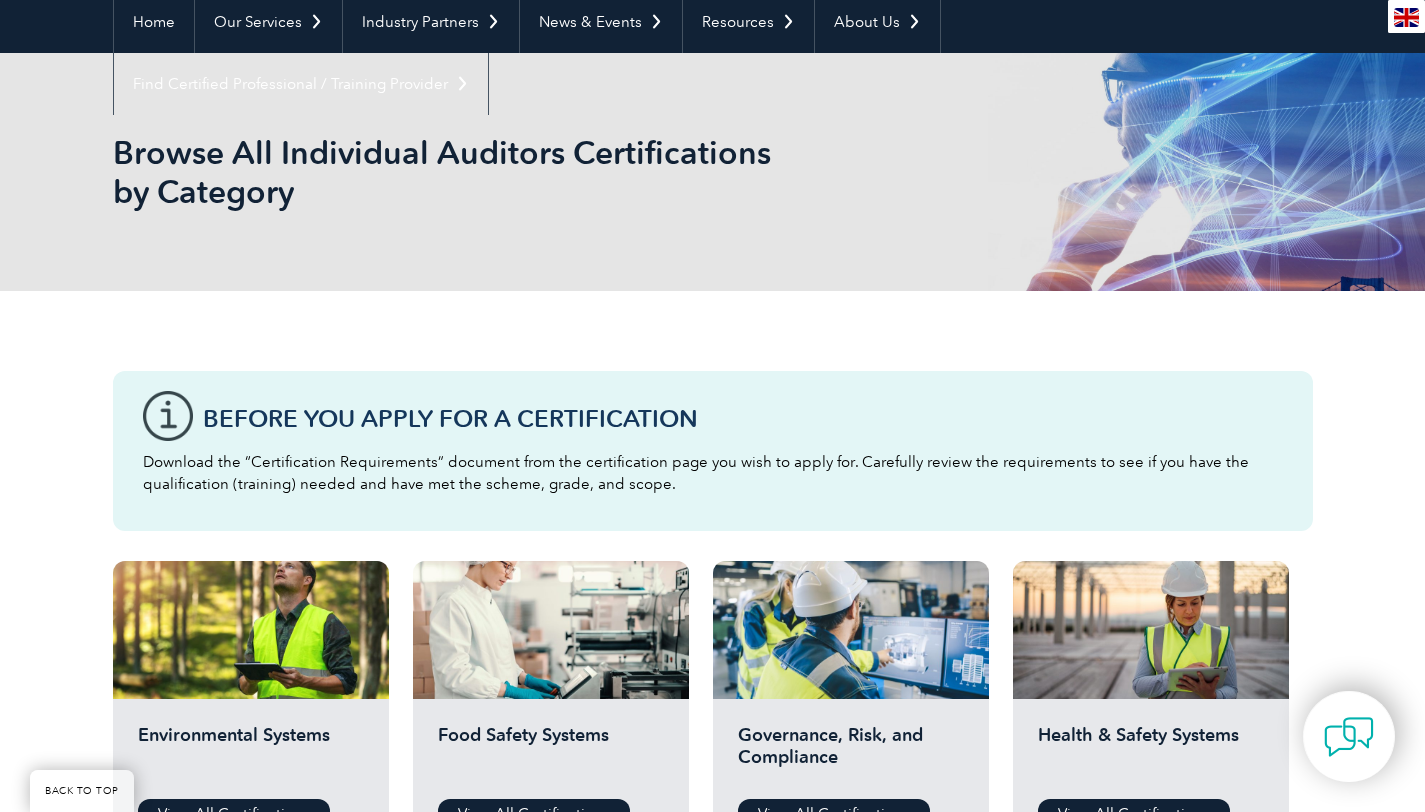 scroll, scrollTop: 669, scrollLeft: 0, axis: vertical 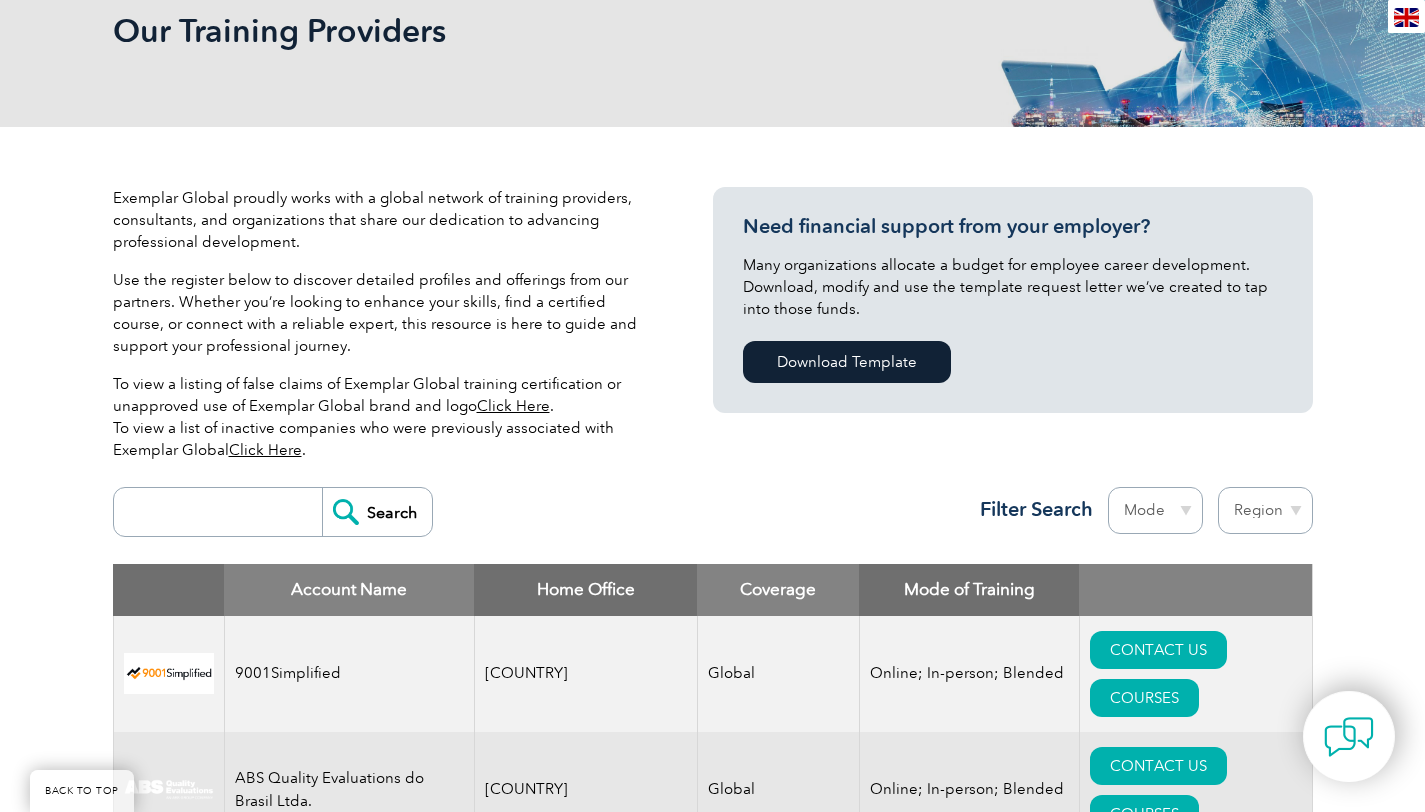 click on "Region   Australia   Bahrain   Bangladesh   Brazil   Canada   Colombia   Dominican Republic   Egypt   India   Indonesia   Iraq   Ireland   Jordan   Korea, Republic of   Malaysia   Malta   Mexico   Mongolia   Montenegro   Myanmar   Netherlands   New Zealand   Nigeria   Oman   Pakistan   Panama   Philippines   Portugal   Romania   Saudi Arabia   Serbia   Singapore   South Africa   Taiwan   Thailand   Trinidad and Tobago   Tunisia   Turkey   United Arab Emirates   United Kingdom   United States" at bounding box center (1265, 510) 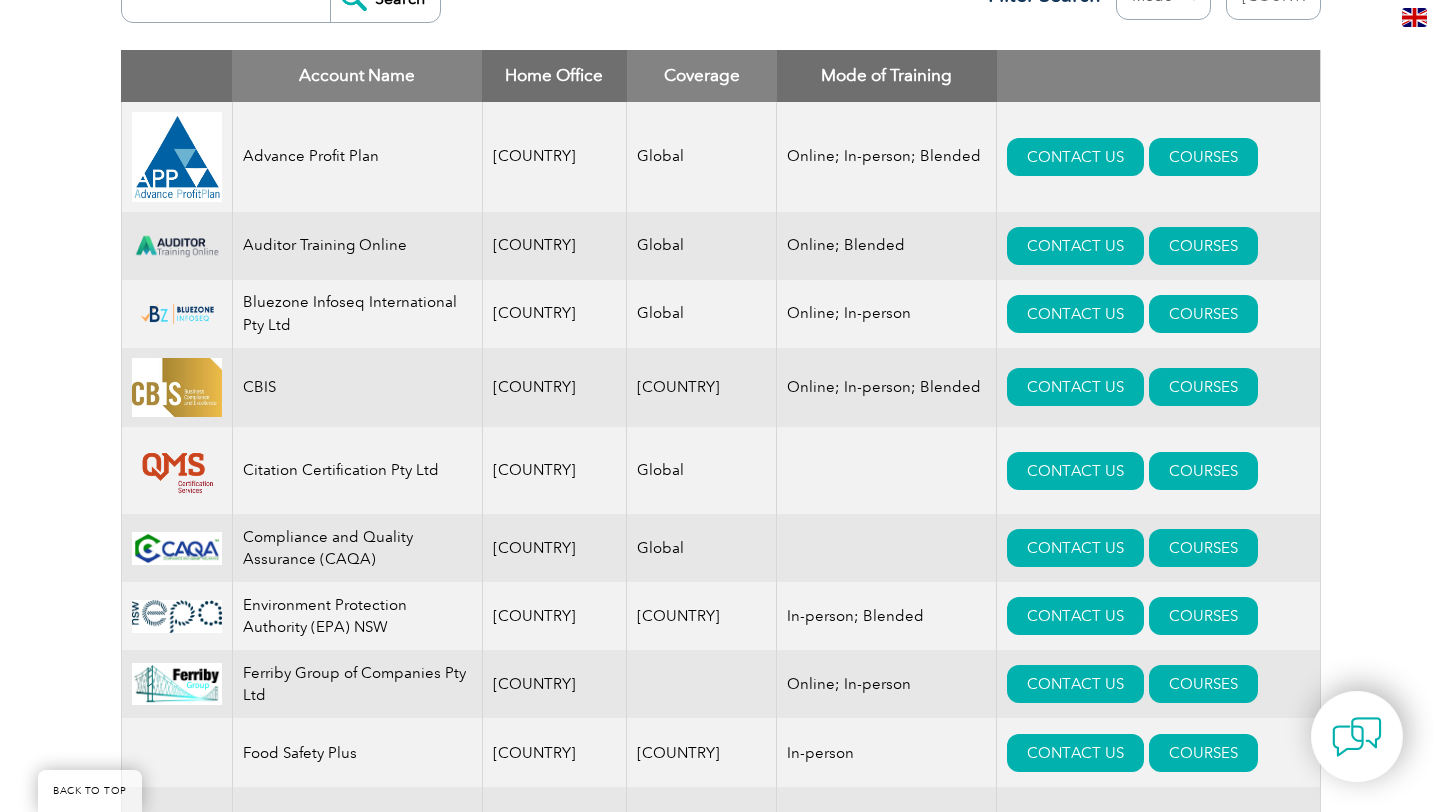 scroll, scrollTop: 830, scrollLeft: 0, axis: vertical 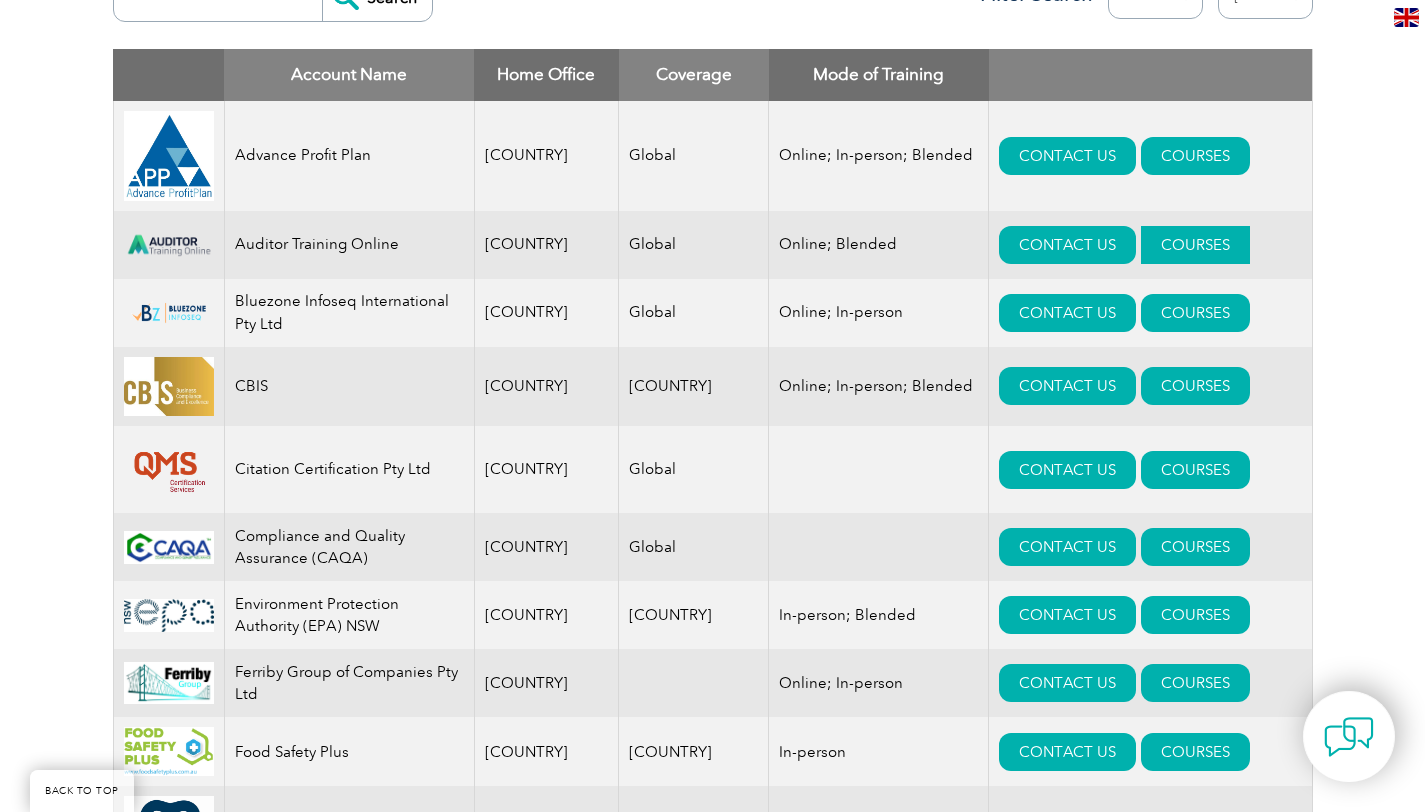 click on "COURSES" at bounding box center [1195, 245] 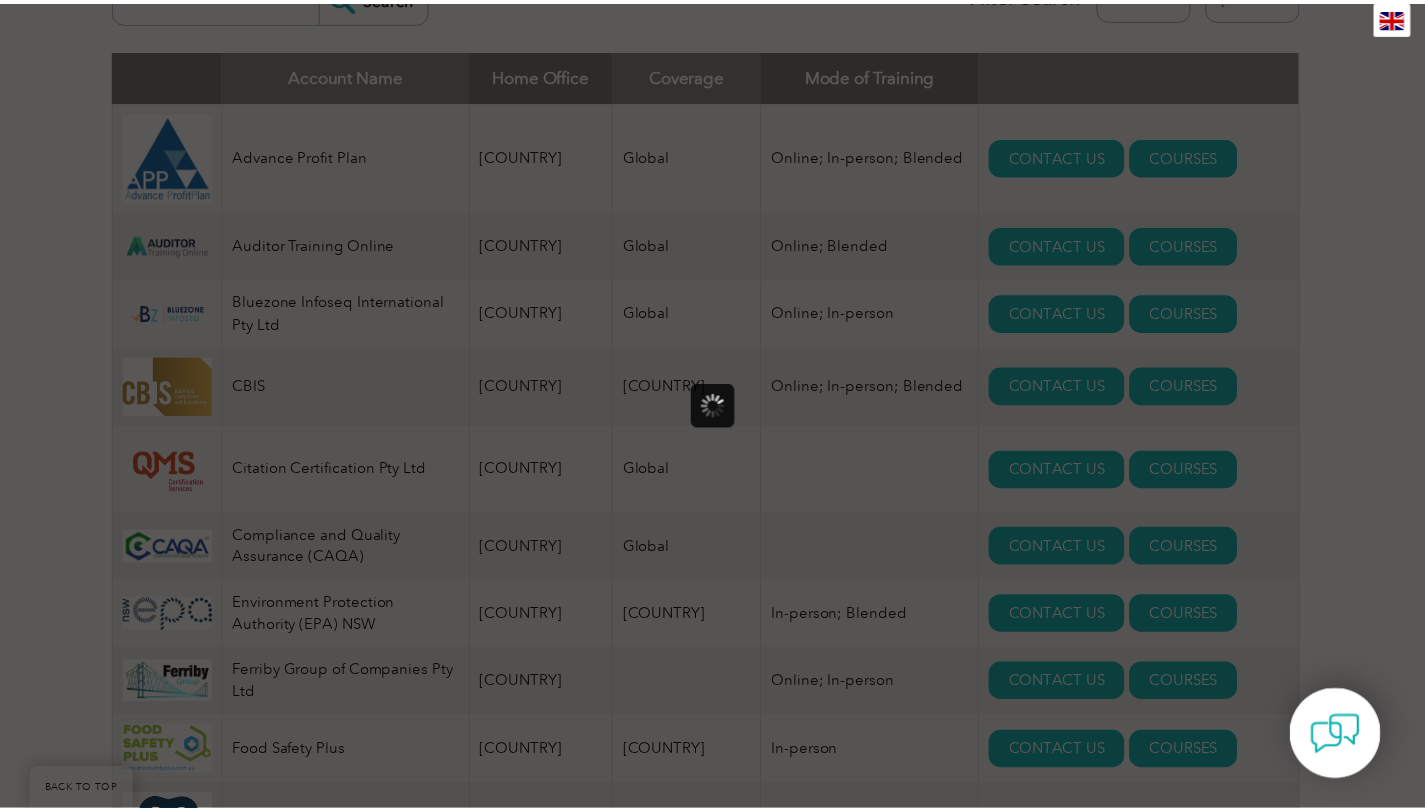 scroll, scrollTop: 0, scrollLeft: 0, axis: both 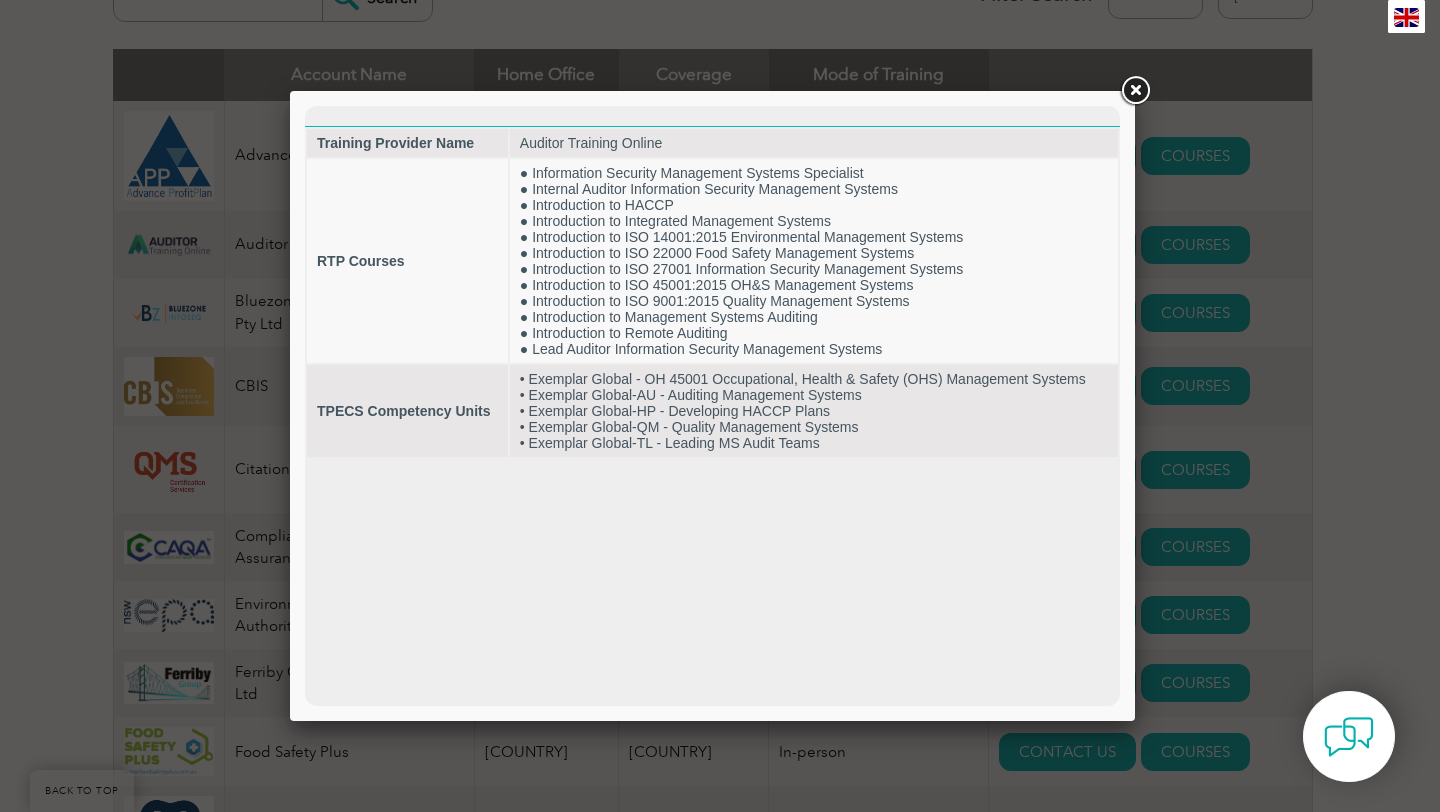 click at bounding box center (1135, 91) 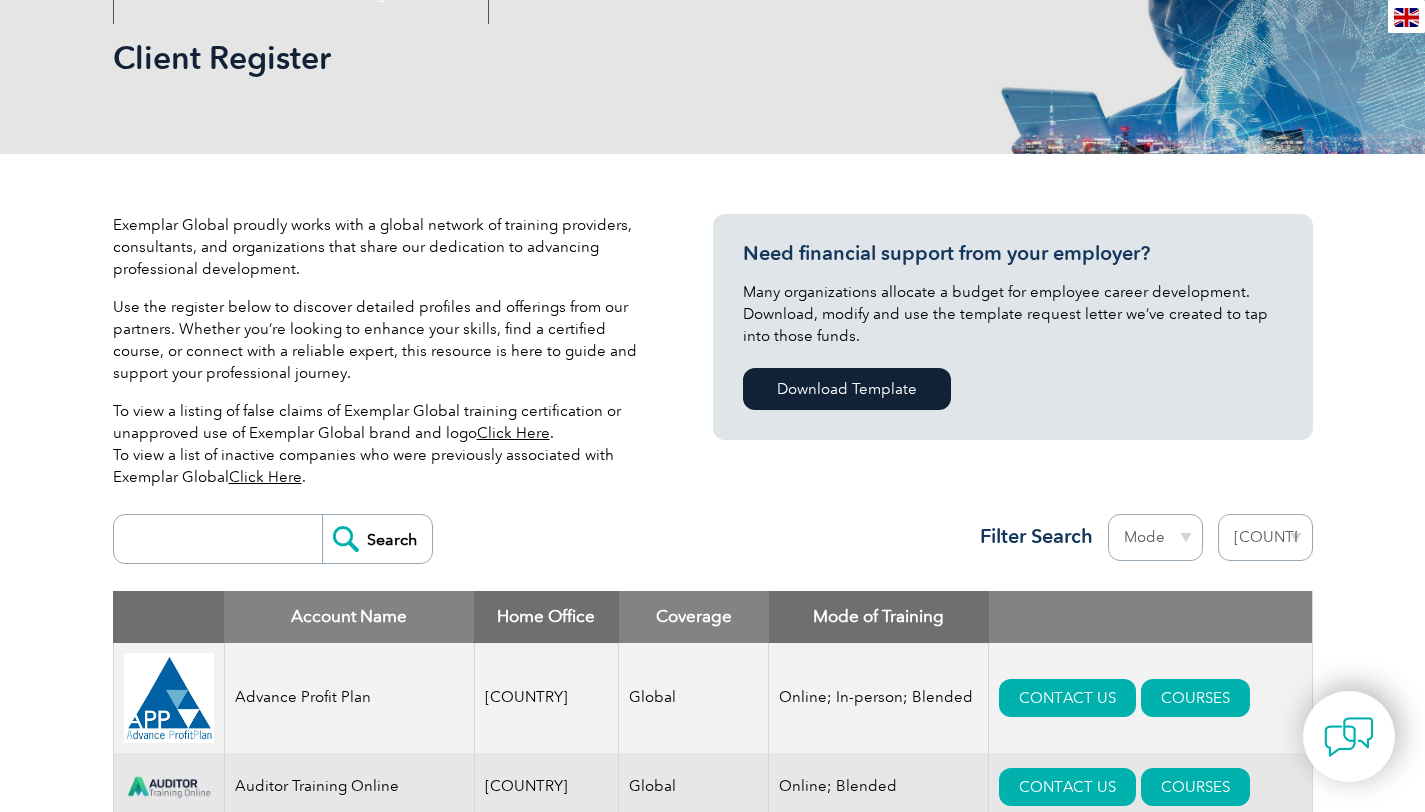 scroll, scrollTop: 392, scrollLeft: 0, axis: vertical 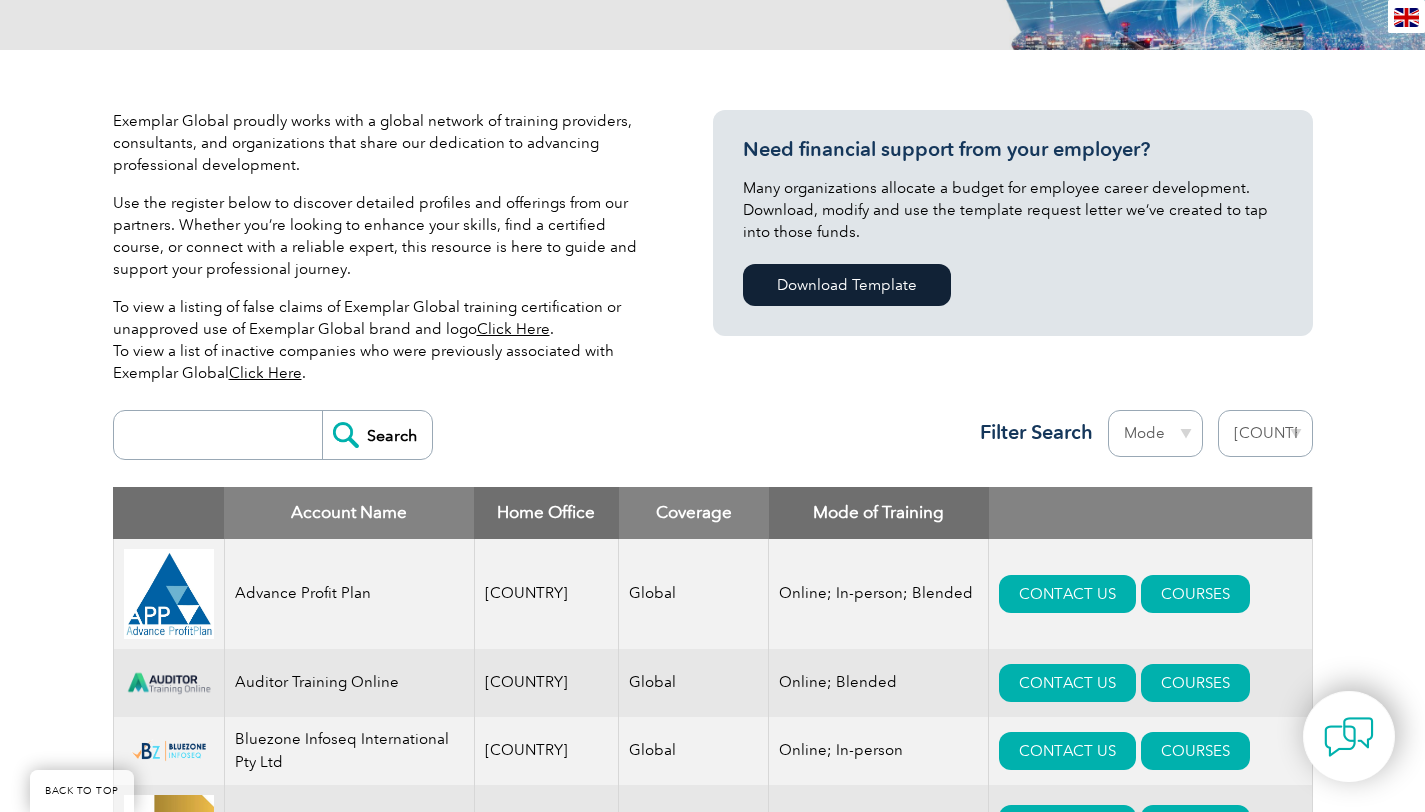 click on "[REGION]   [COUNTRY]   [COUNTRY]   [COUNTRY]   [COUNTRY]   [COUNTRY]   [COUNTRY]   [COUNTRY]   [COUNTRY]   [COUNTRY]   [COUNTRY]   [COUNTRY]   [COUNTRY]   [COUNTRY]   [COUNTRY]   [COUNTRY]   [COUNTRY]   [COUNTRY]   [COUNTRY]   [COUNTRY]   [COUNTRY]   [COUNTRY]   [COUNTRY]   [COUNTRY]   [COUNTRY]   [COUNTRY]   [COUNTRY]   [COUNTRY]   [COUNTRY]   [COUNTRY]   [COUNTRY]   [COUNTRY]   [COUNTRY]   [COUNTRY]   [COUNTRY]   [COUNTRY]   [COUNTRY]   [COUNTRY]   [COUNTRY]   [COUNTRY]   [COUNTRY]   [COUNTRY]" at bounding box center [1265, 433] 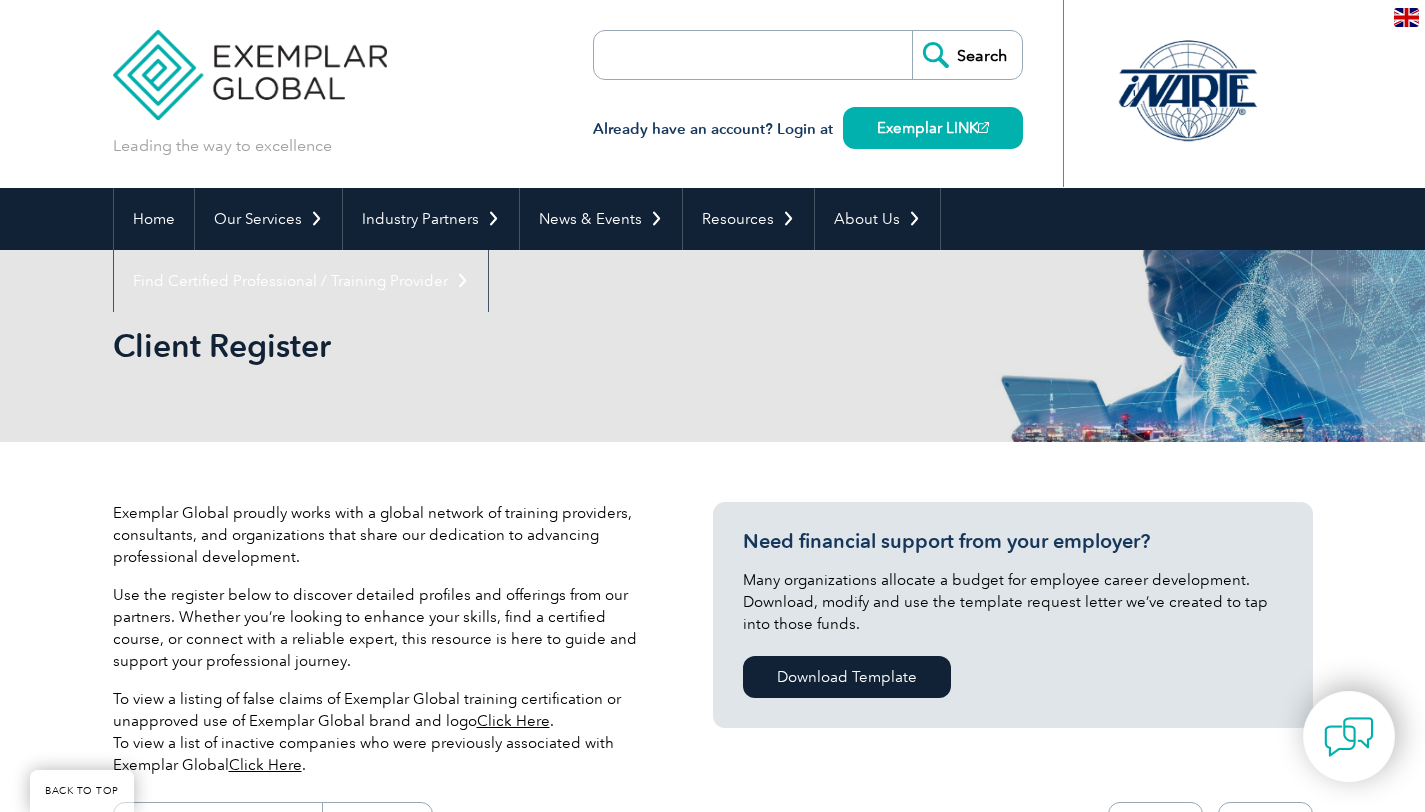 select on "[COUNTRY]" 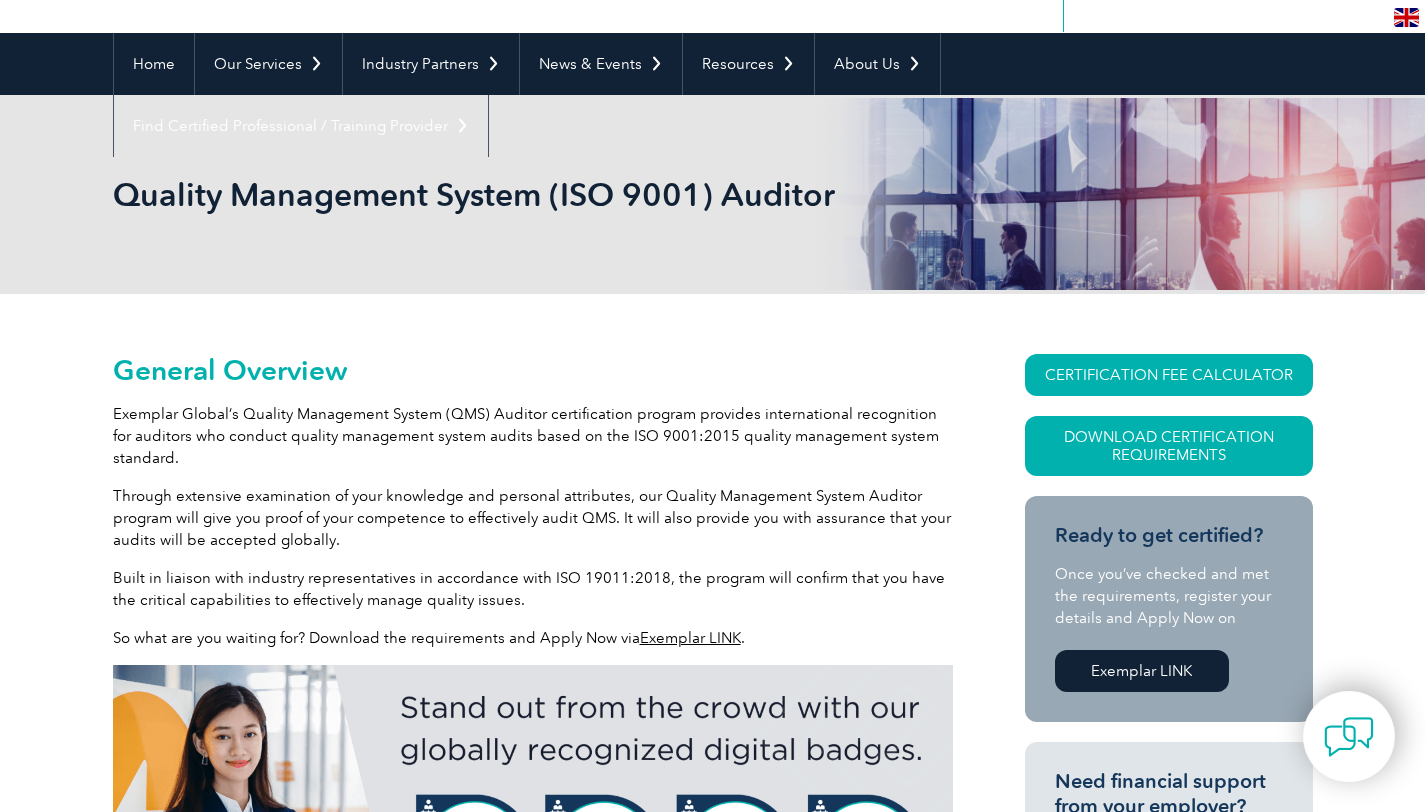 scroll, scrollTop: 146, scrollLeft: 0, axis: vertical 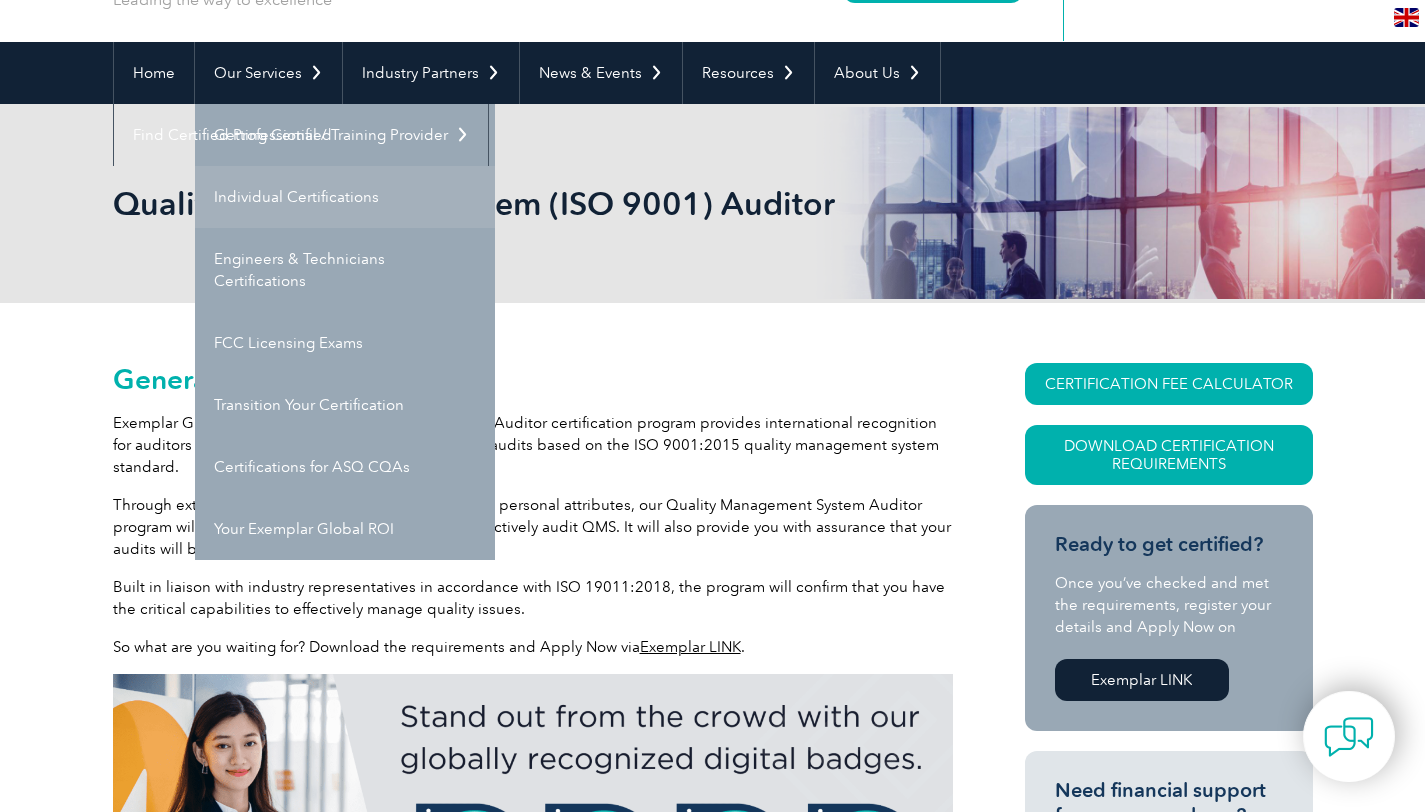 click on "Individual Certifications" at bounding box center [345, 197] 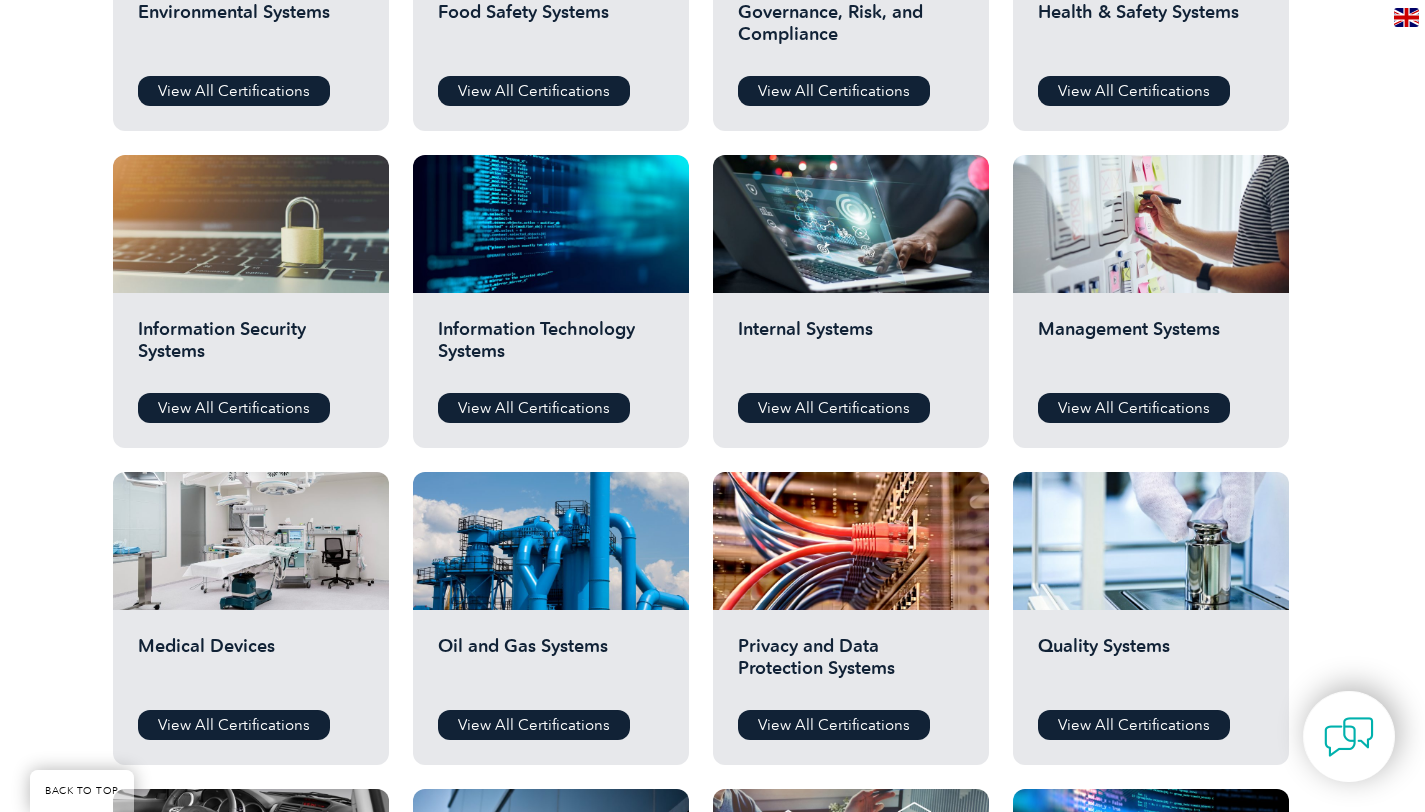 scroll, scrollTop: 960, scrollLeft: 0, axis: vertical 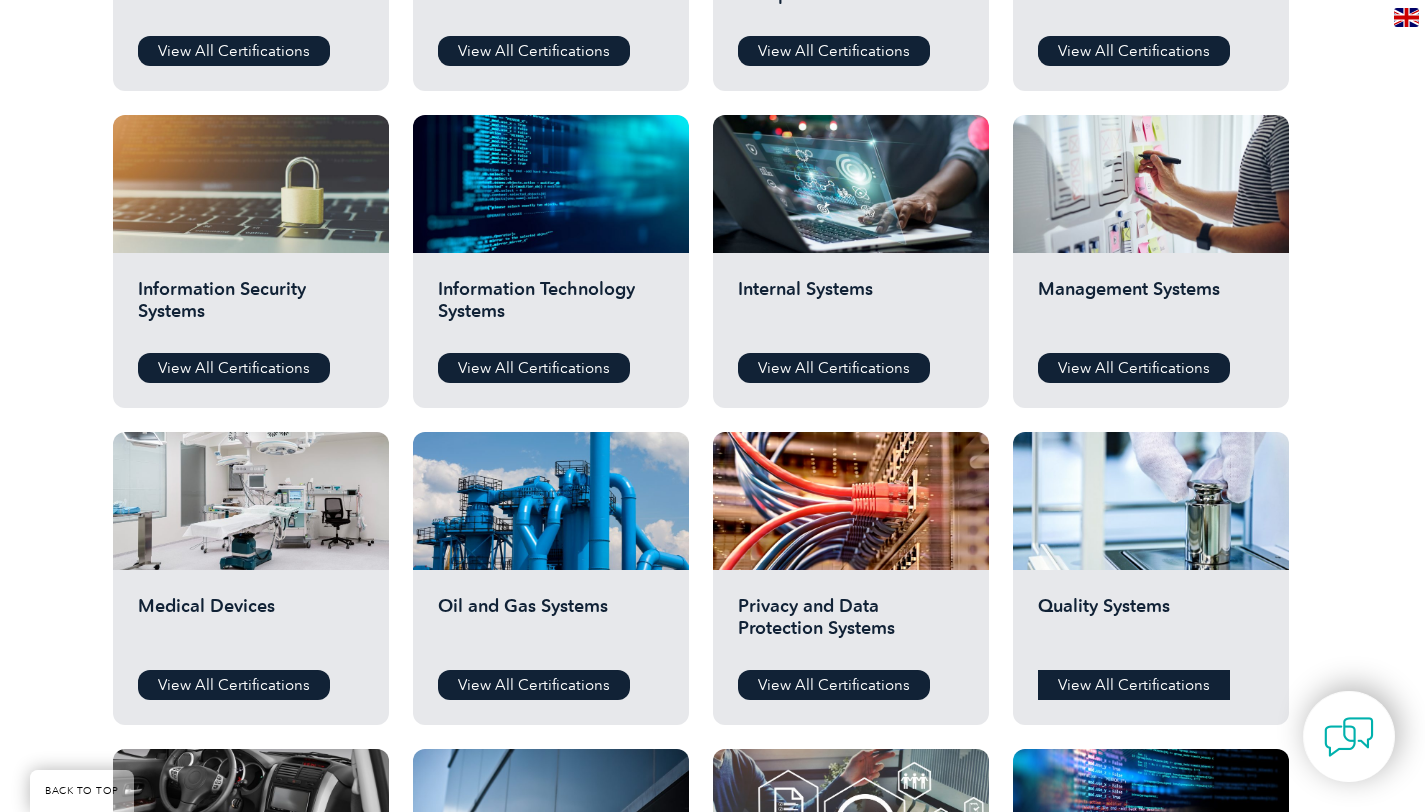 click on "View All Certifications" at bounding box center [1134, 685] 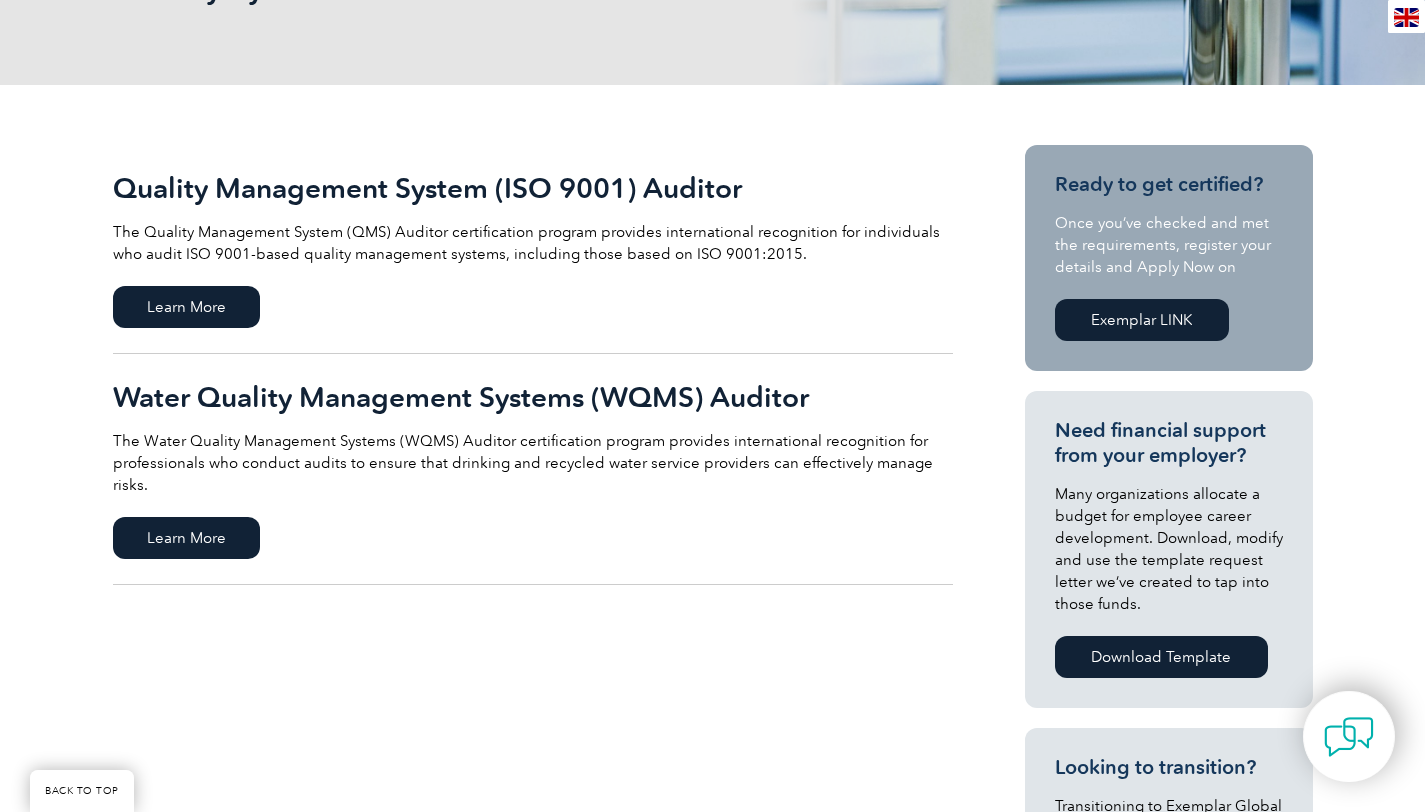 scroll, scrollTop: 354, scrollLeft: 0, axis: vertical 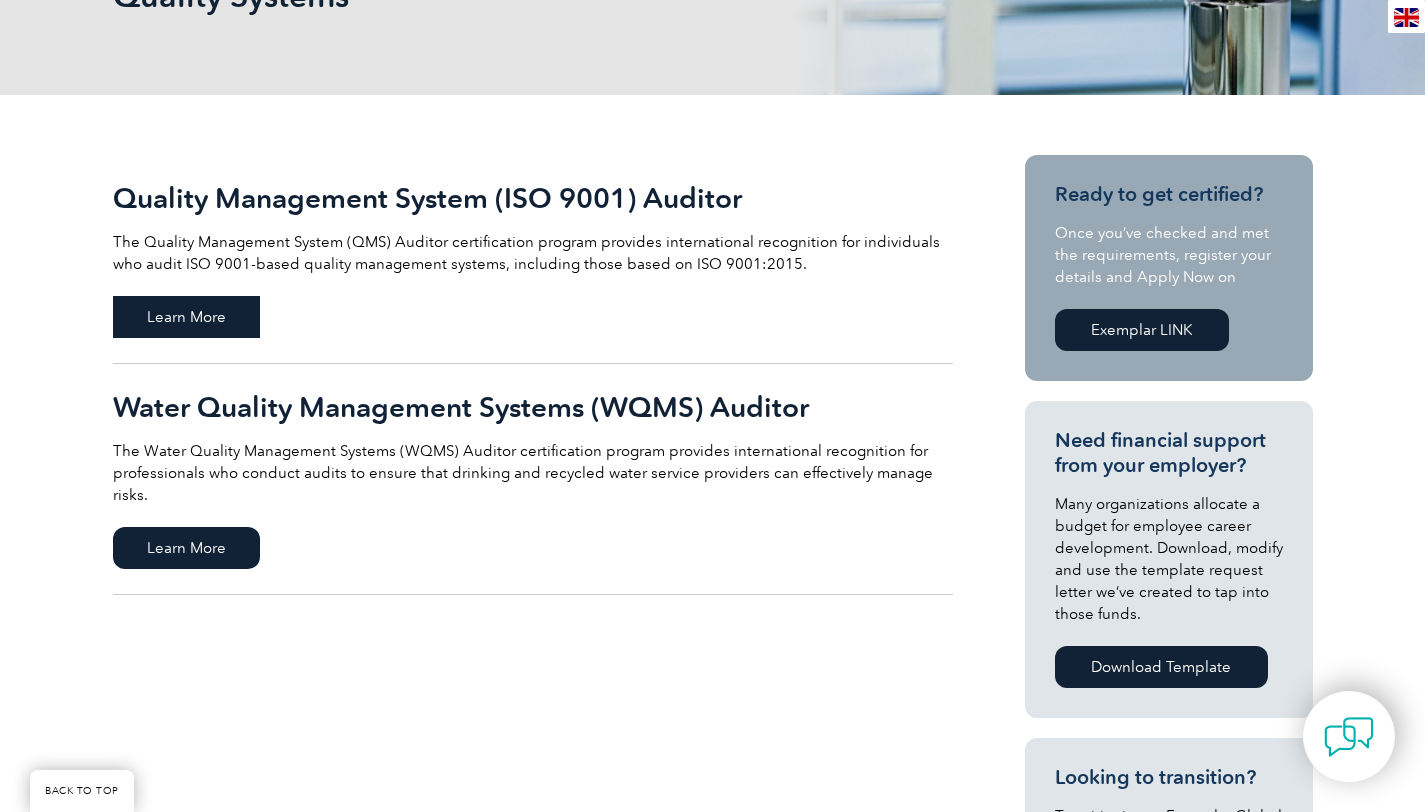 click on "Learn More" at bounding box center [186, 317] 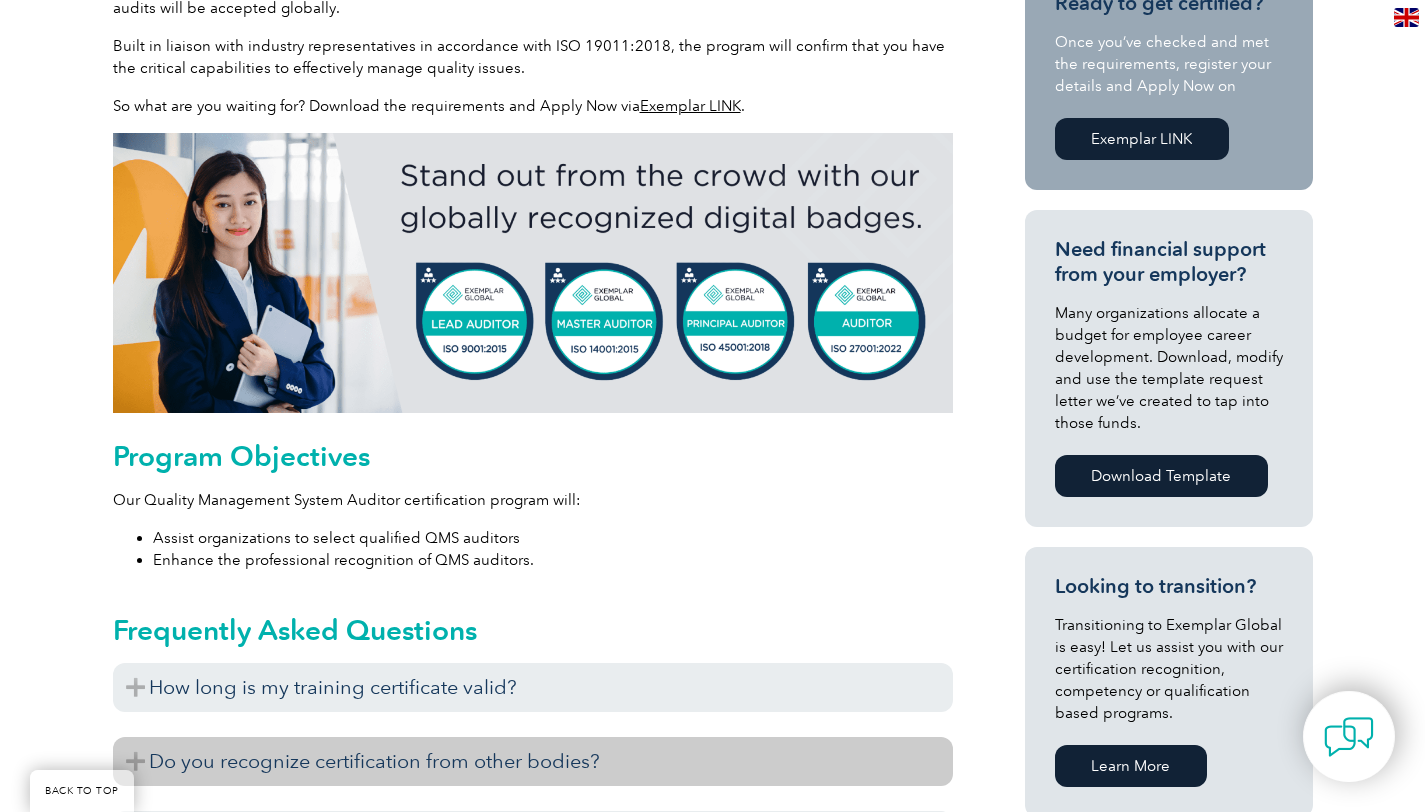 scroll, scrollTop: 941, scrollLeft: 0, axis: vertical 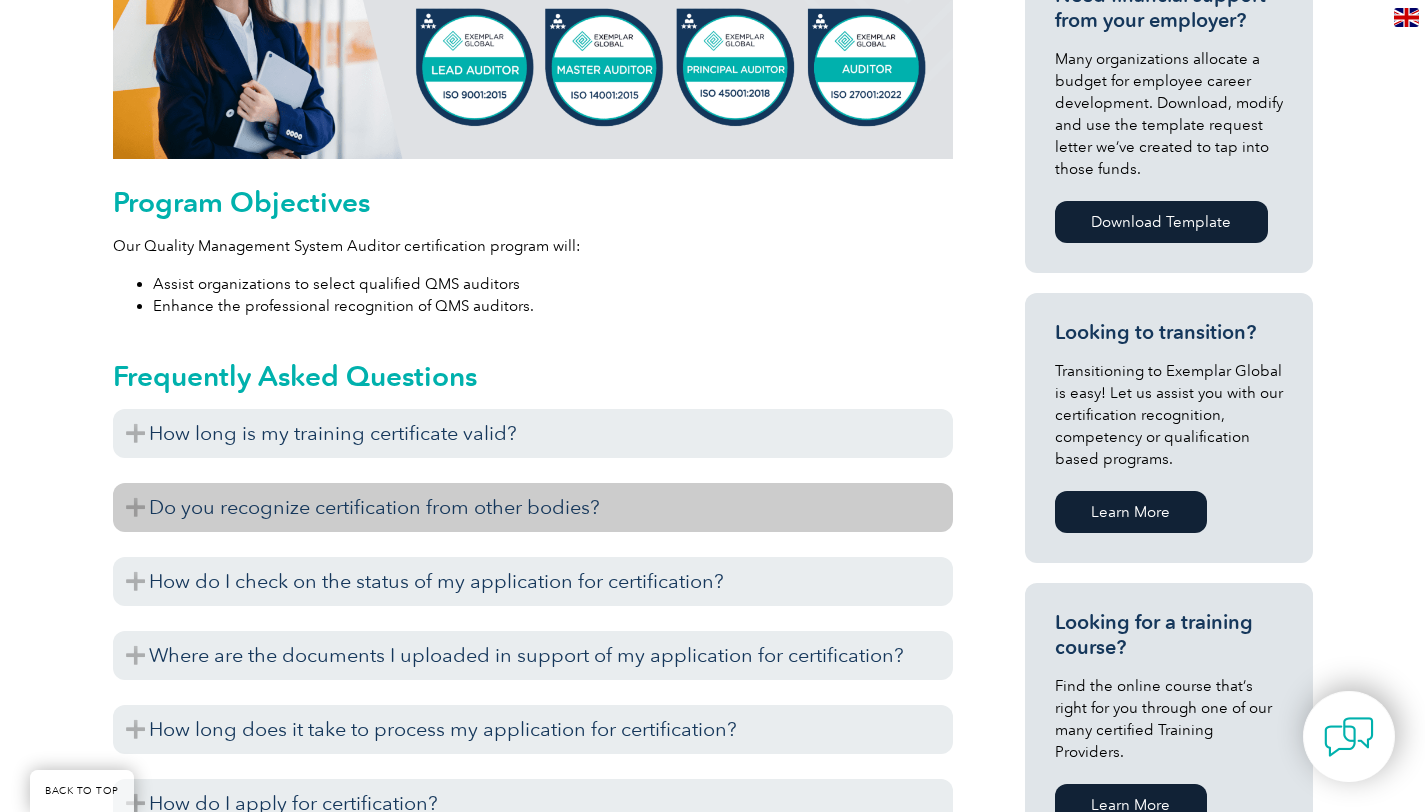 click on "Do you recognize certification from other bodies?" at bounding box center (533, 507) 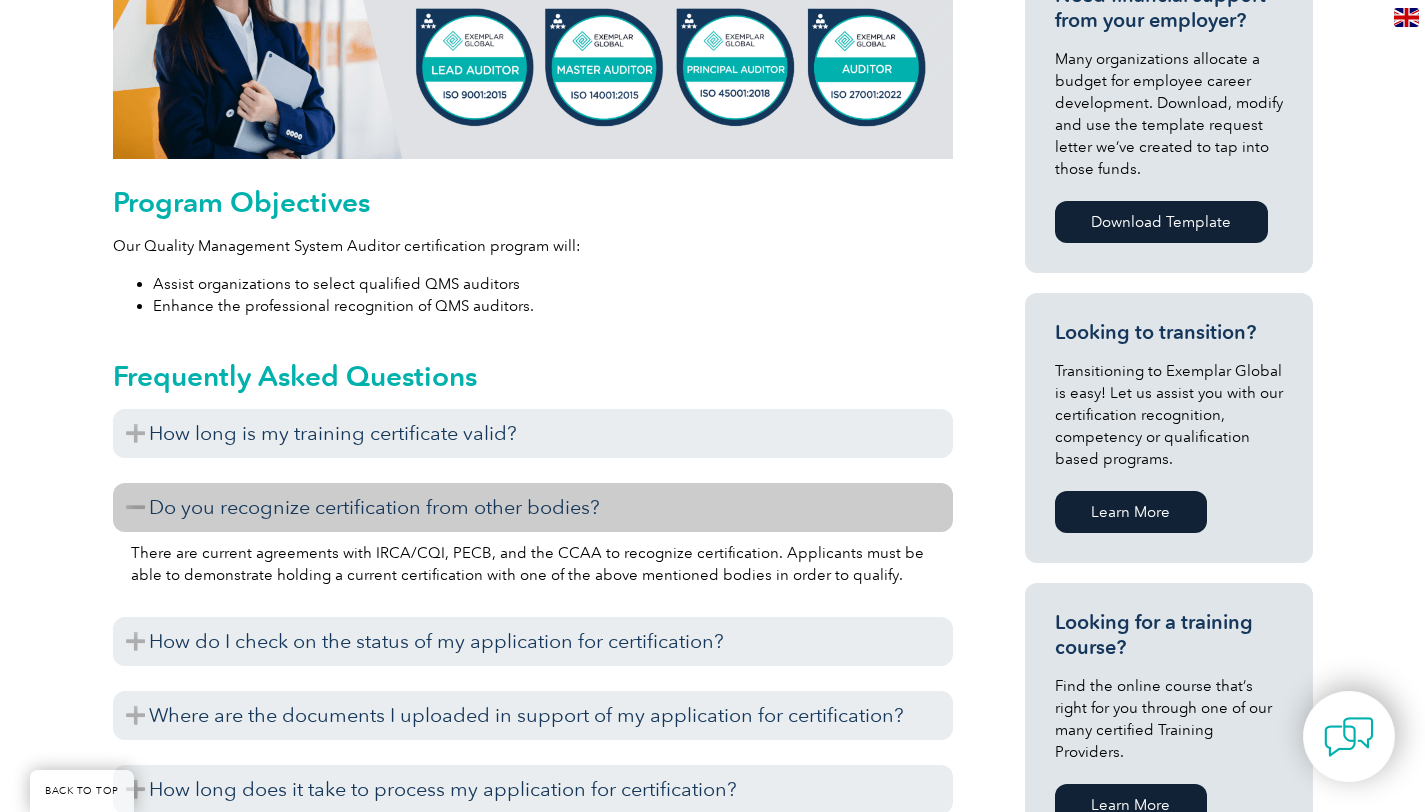 click on "Do you recognize certification from other bodies?" at bounding box center [533, 507] 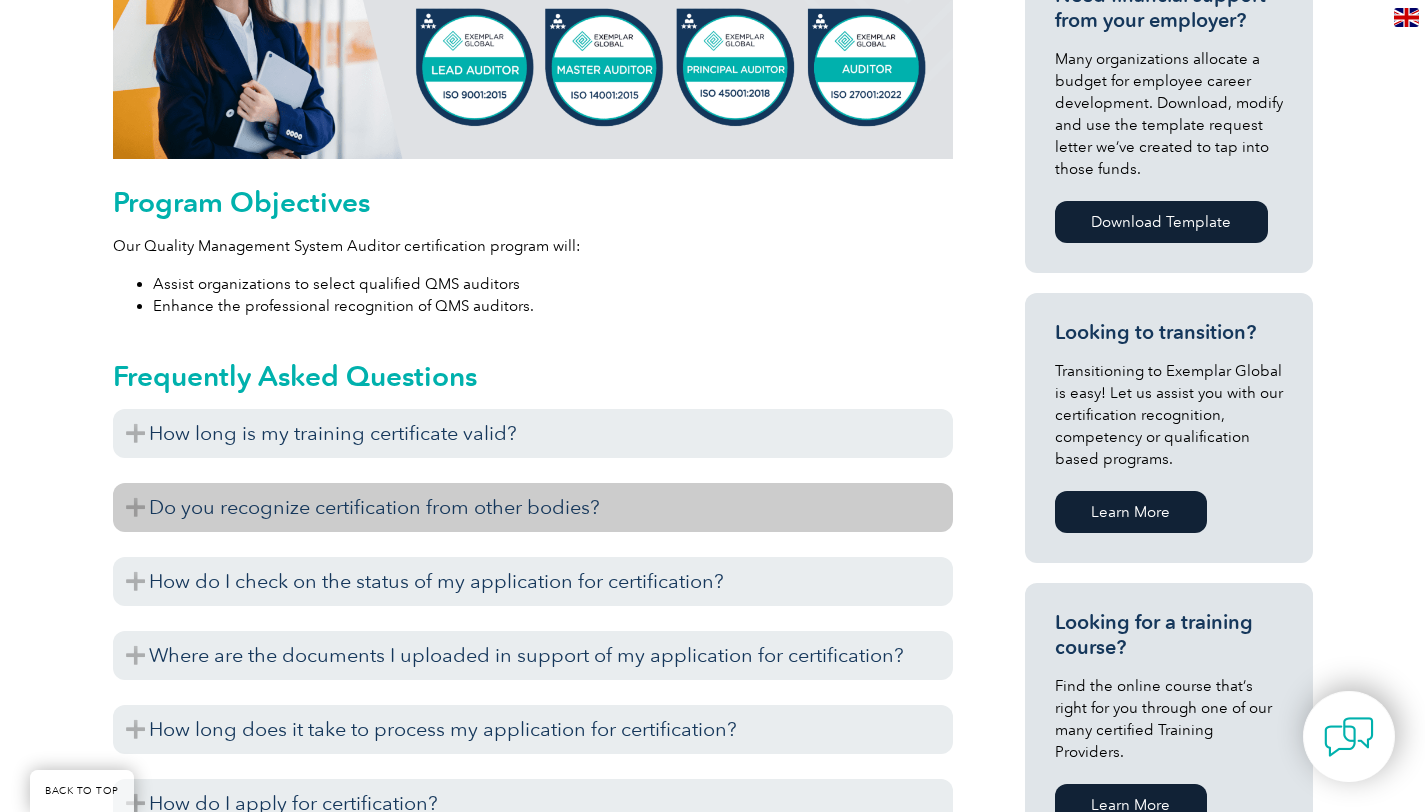 click on "Do you recognize certification from other bodies?" at bounding box center [533, 507] 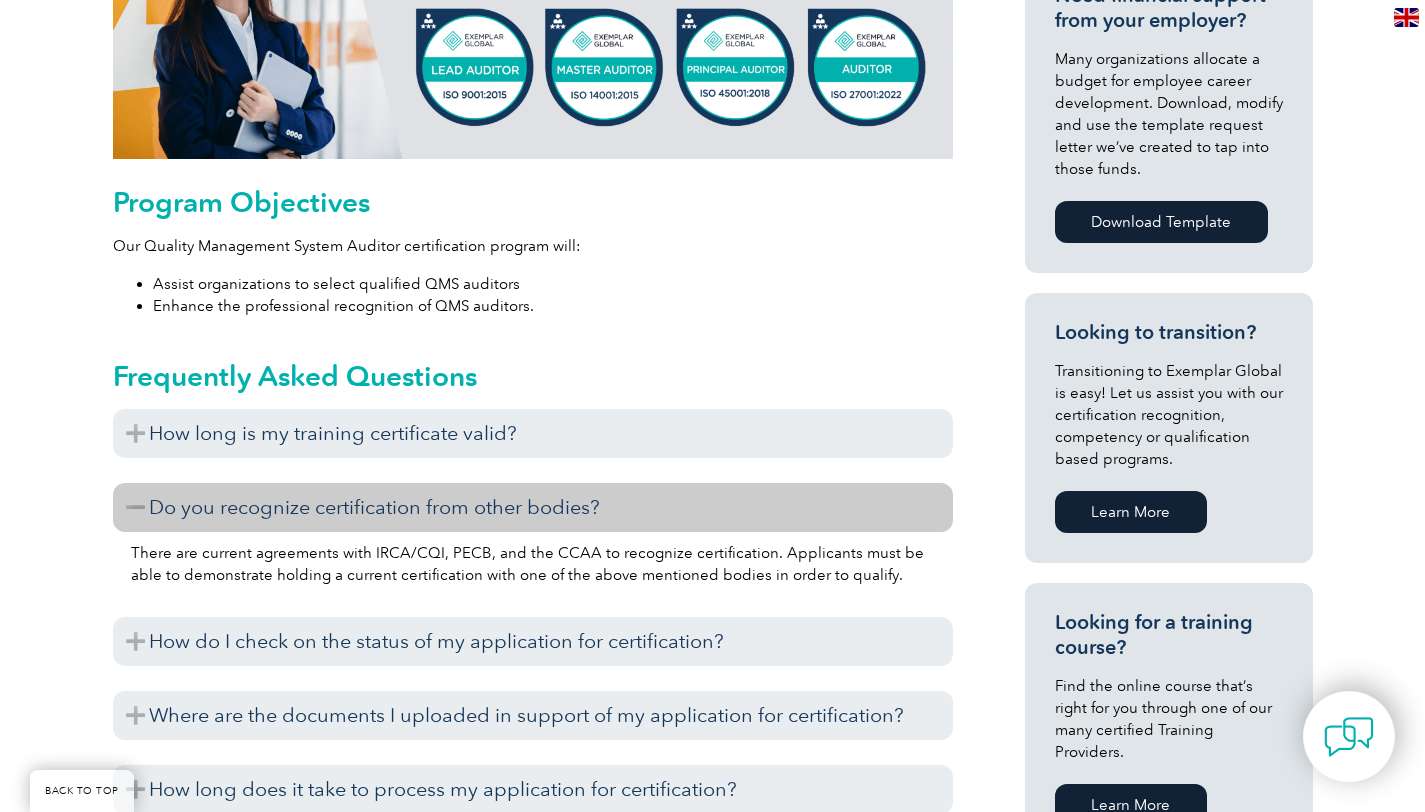 scroll, scrollTop: 1032, scrollLeft: 0, axis: vertical 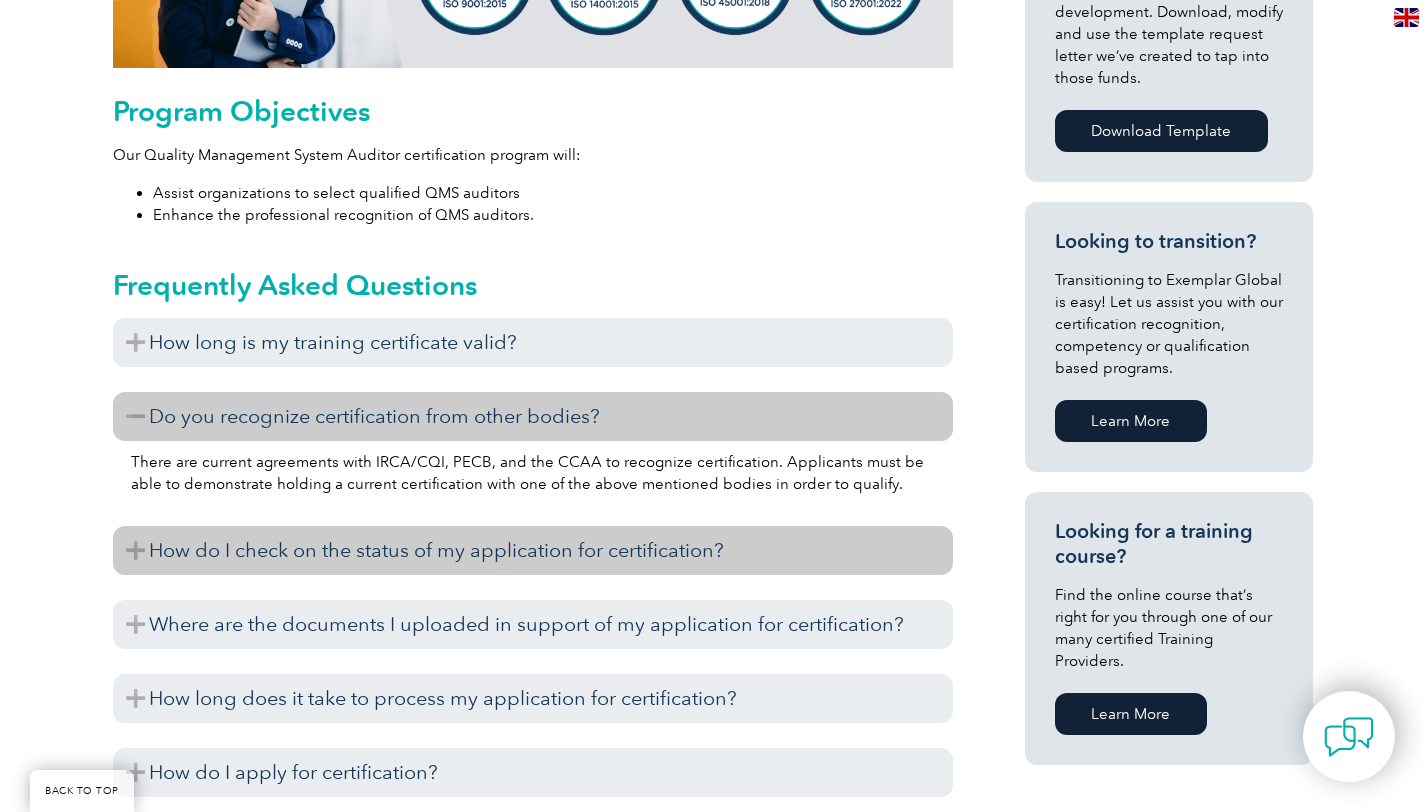 click on "How do I check on the status of my application for certification?" at bounding box center [533, 550] 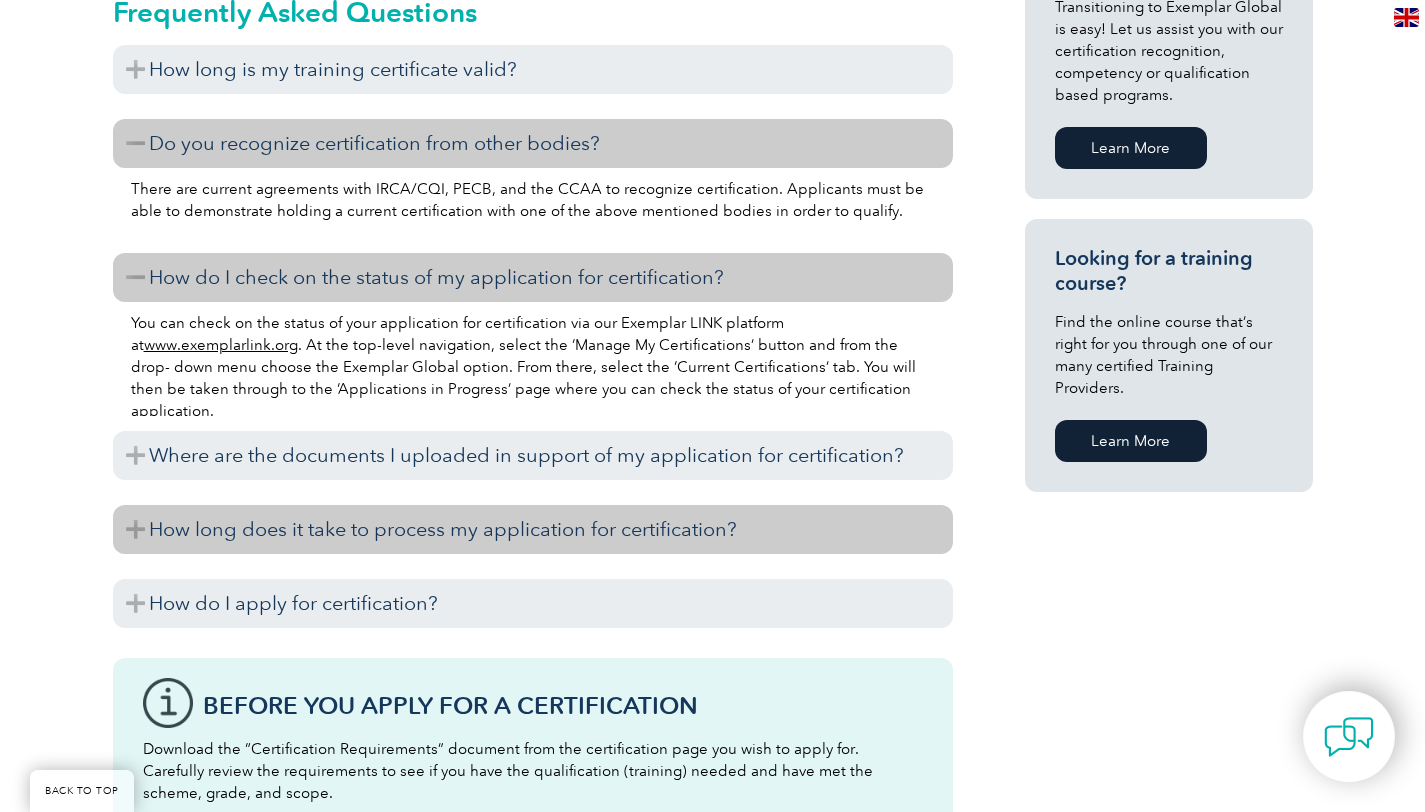 scroll, scrollTop: 1309, scrollLeft: 0, axis: vertical 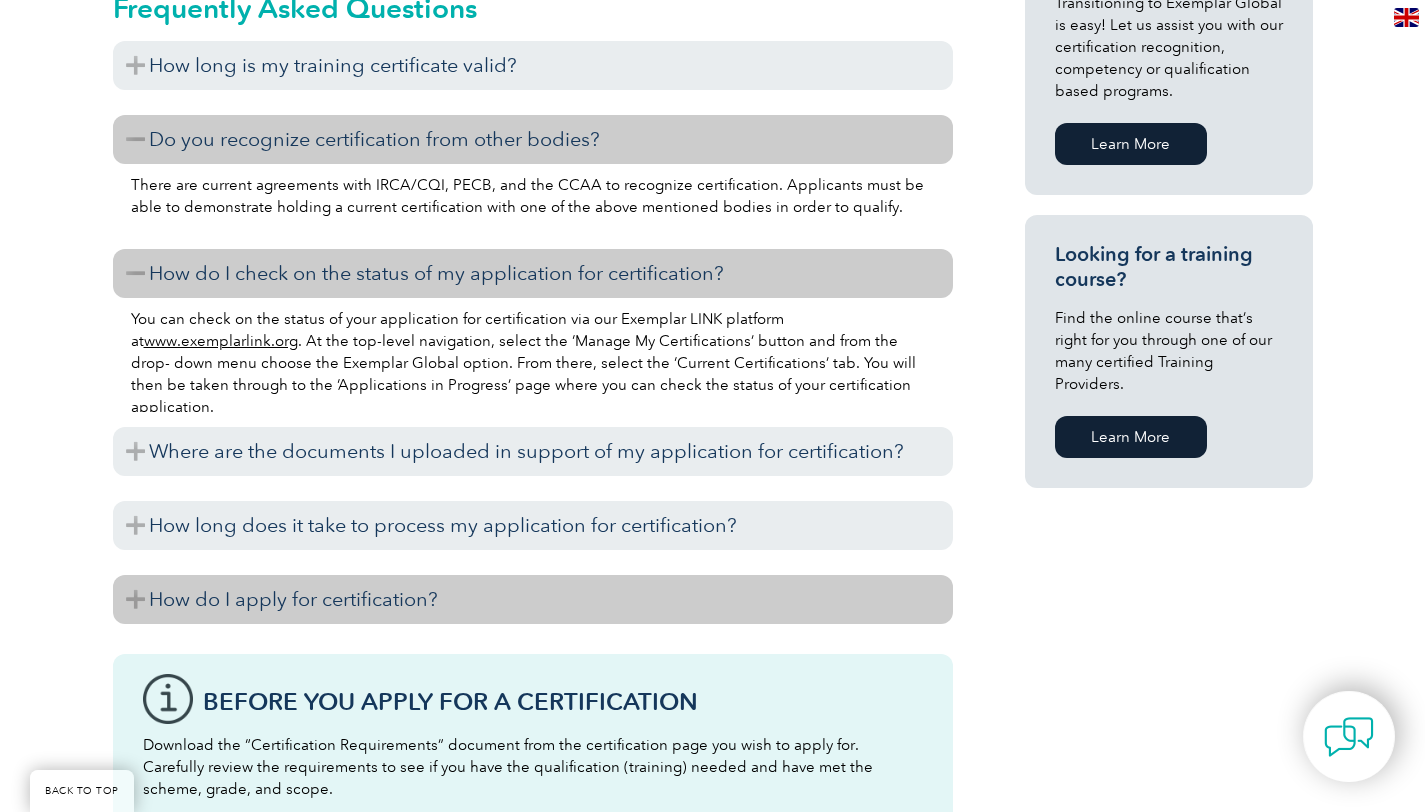 click on "How do I apply for certification?" at bounding box center [533, 599] 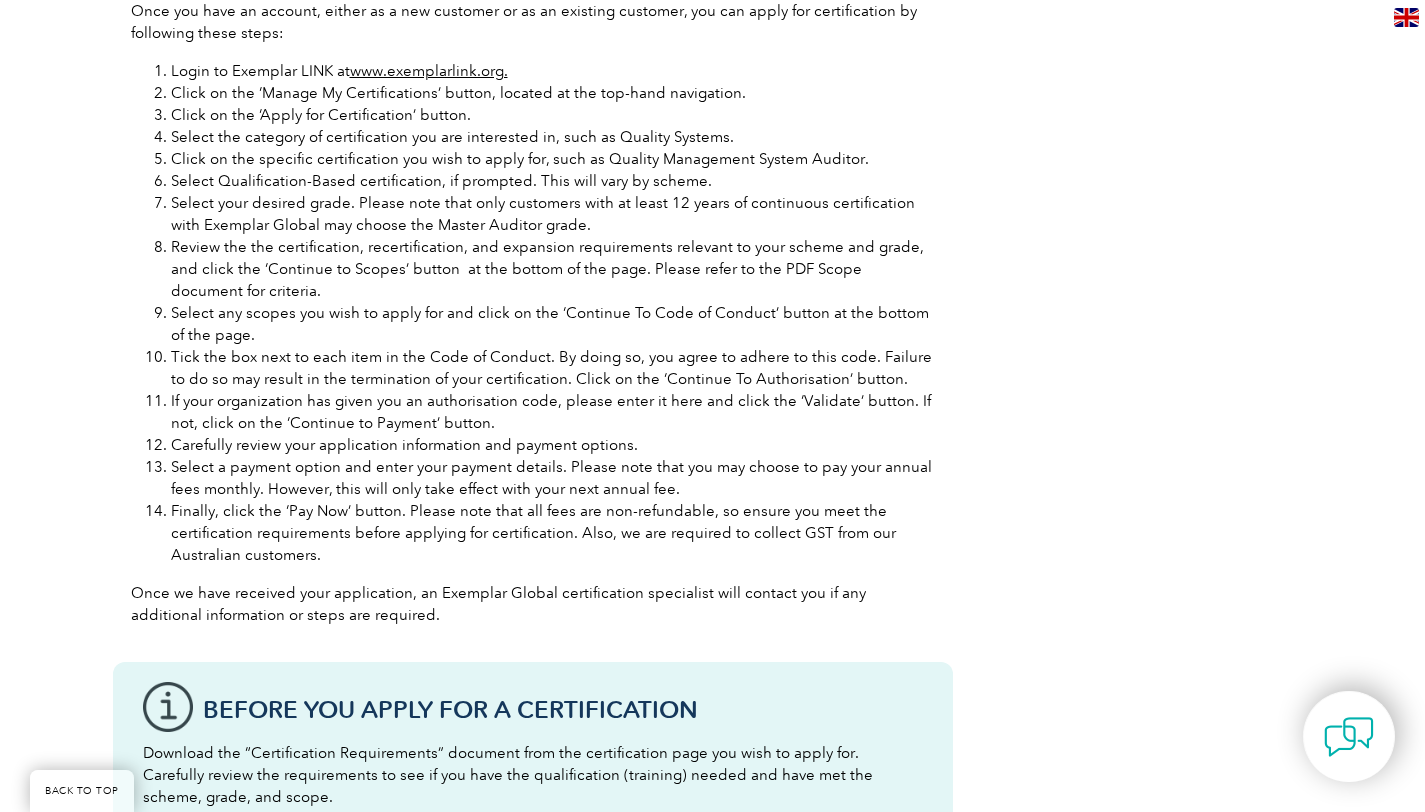 scroll, scrollTop: 2218, scrollLeft: 0, axis: vertical 